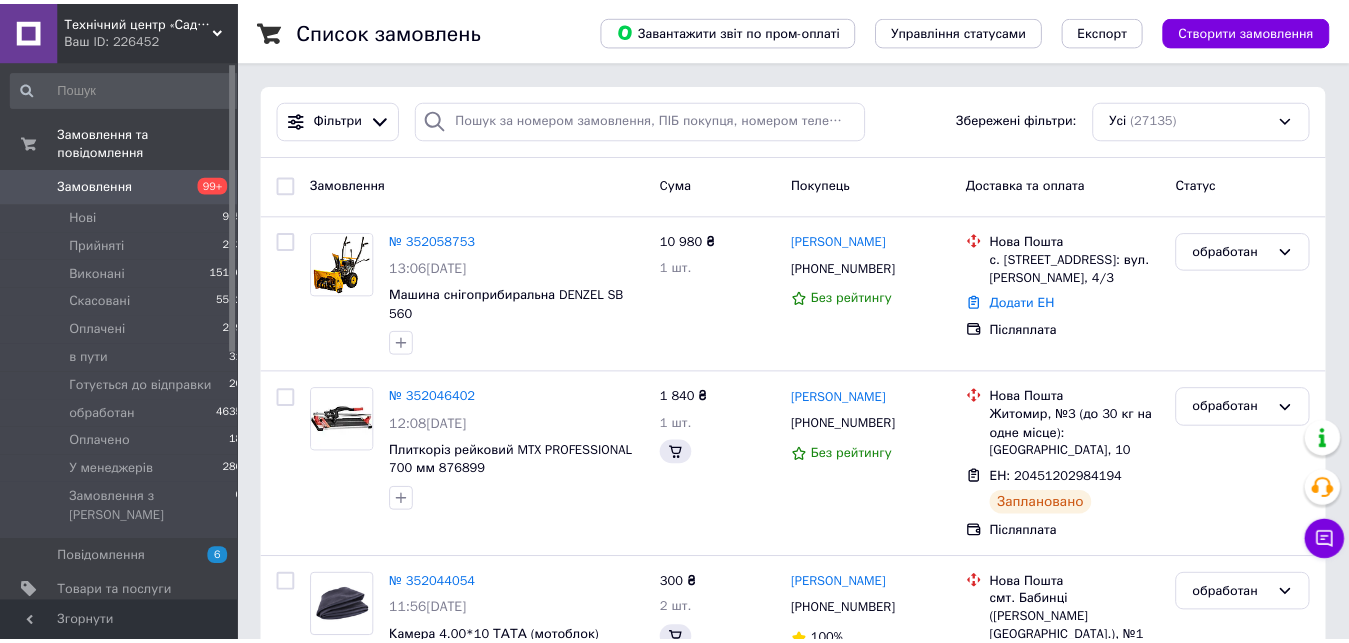 scroll, scrollTop: 0, scrollLeft: 0, axis: both 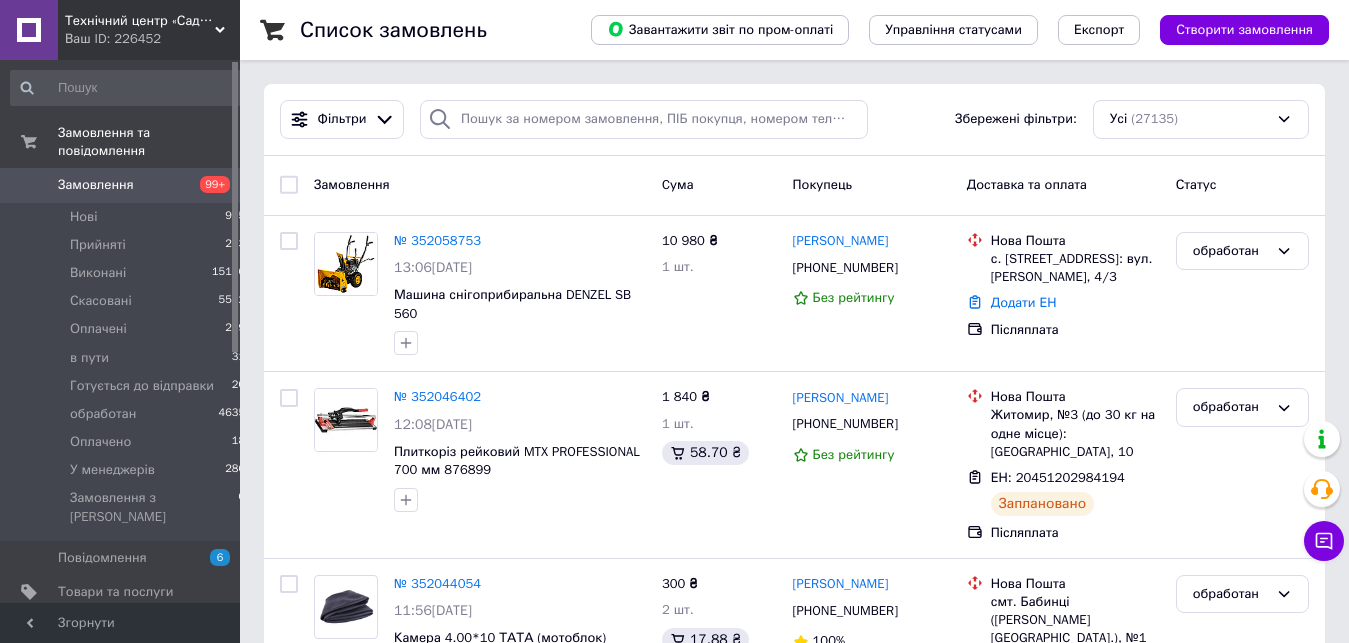 drag, startPoint x: 654, startPoint y: 157, endPoint x: 640, endPoint y: 133, distance: 27.784887 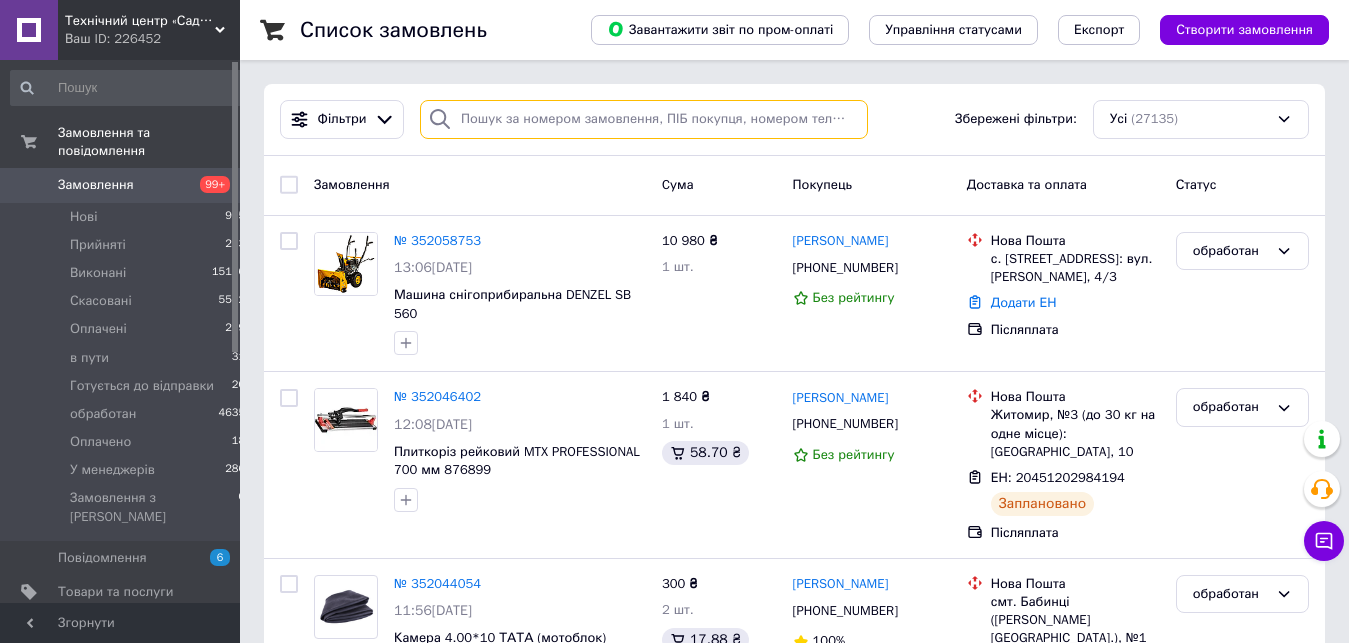 click at bounding box center (644, 119) 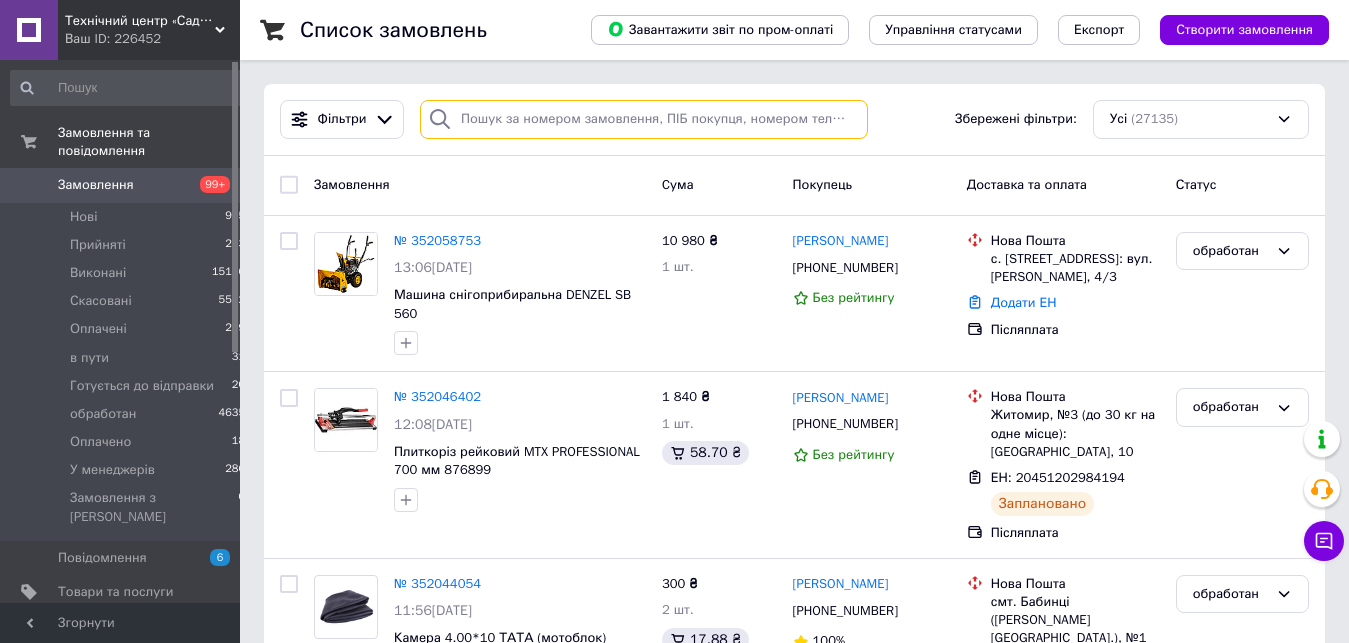 click at bounding box center [644, 119] 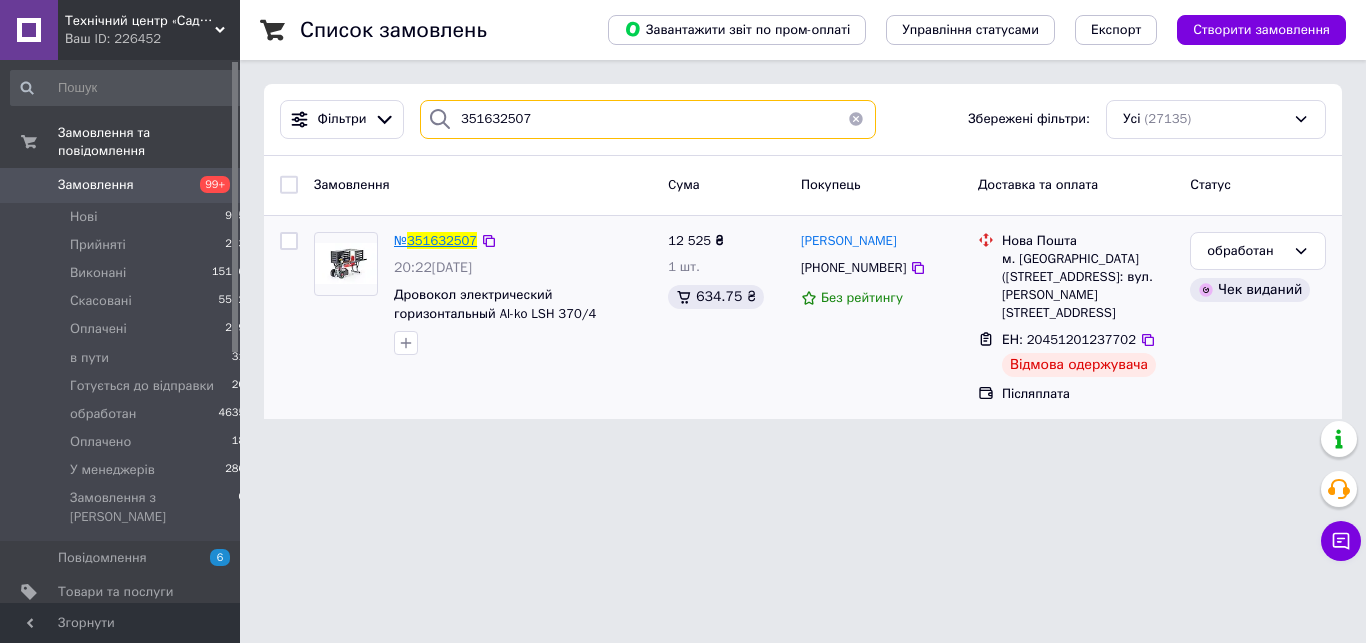 type on "351632507" 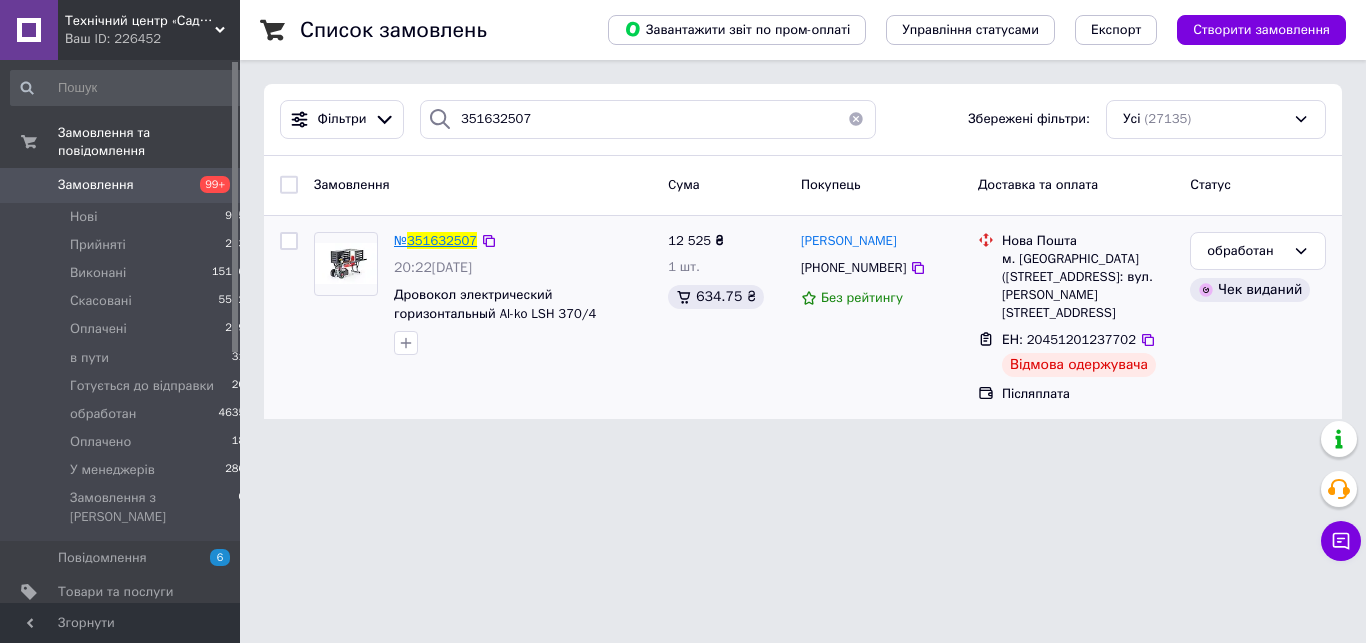 click on "351632507" at bounding box center (442, 240) 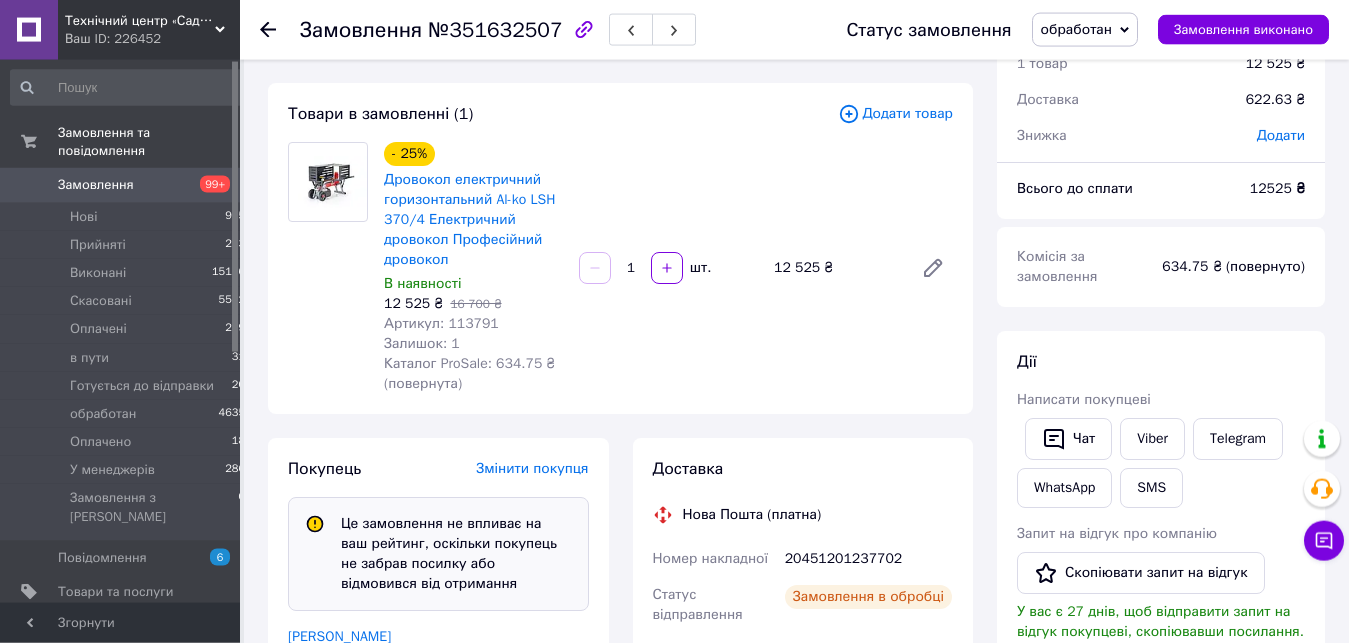 scroll, scrollTop: 248, scrollLeft: 0, axis: vertical 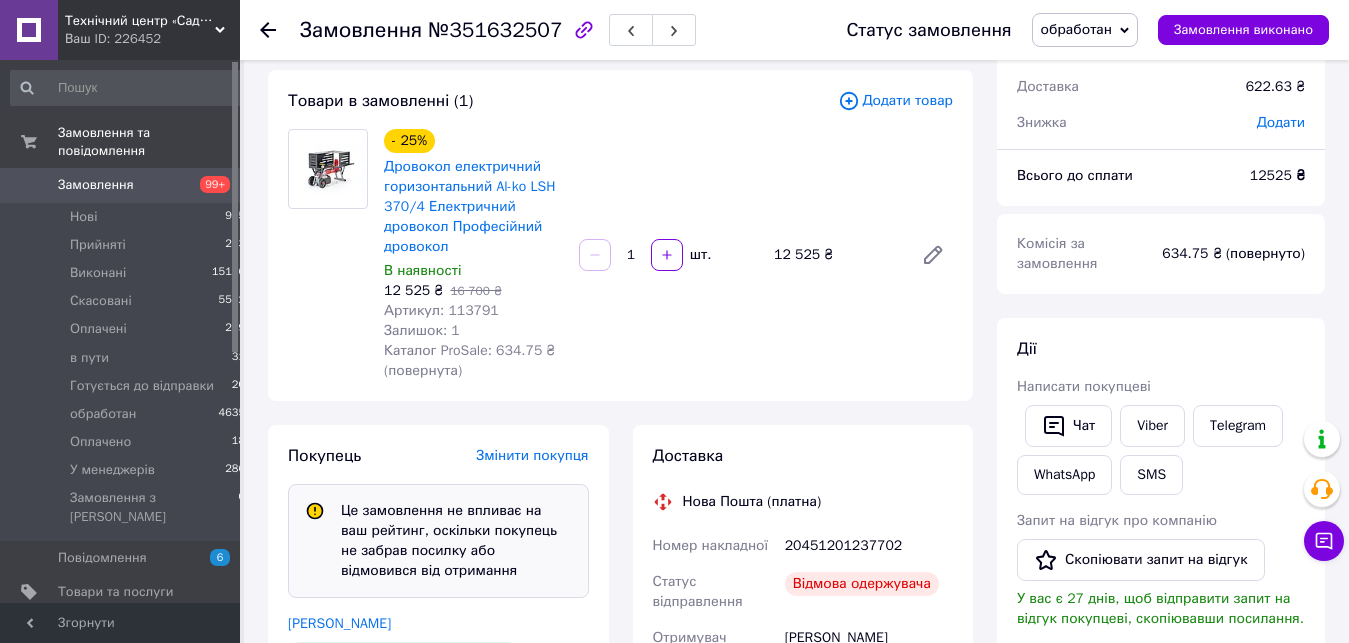 click on "20451201237702" at bounding box center (869, 546) 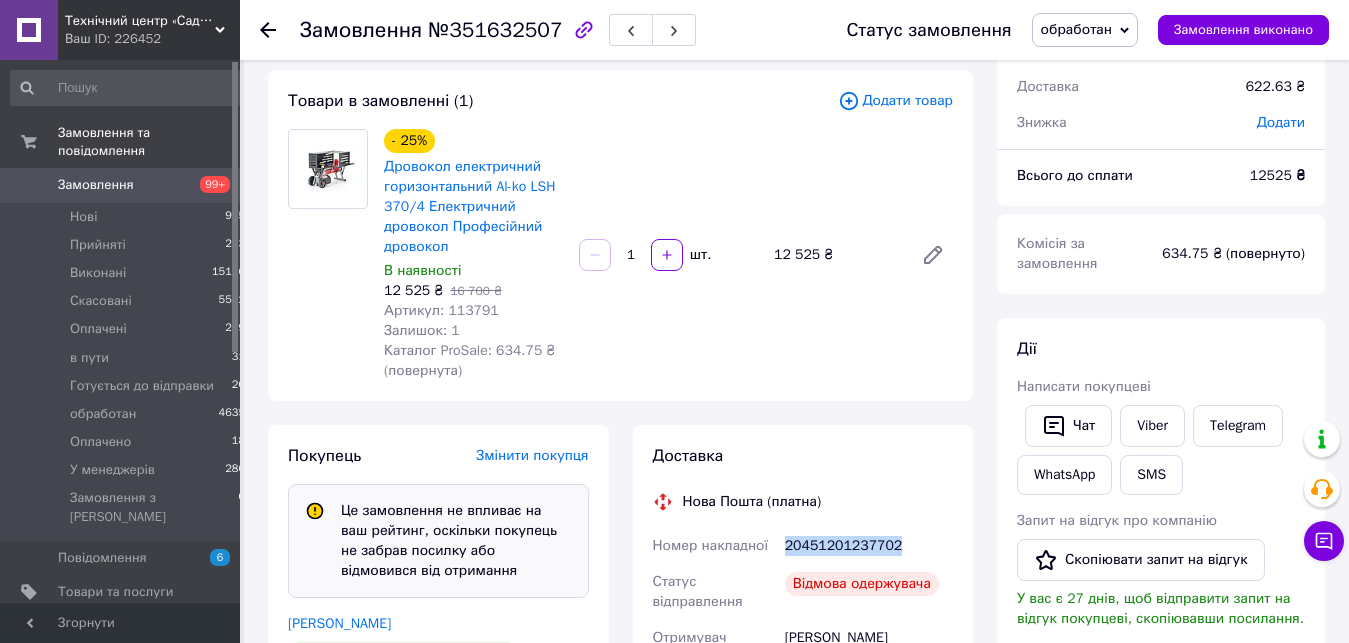 click on "20451201237702" at bounding box center [869, 546] 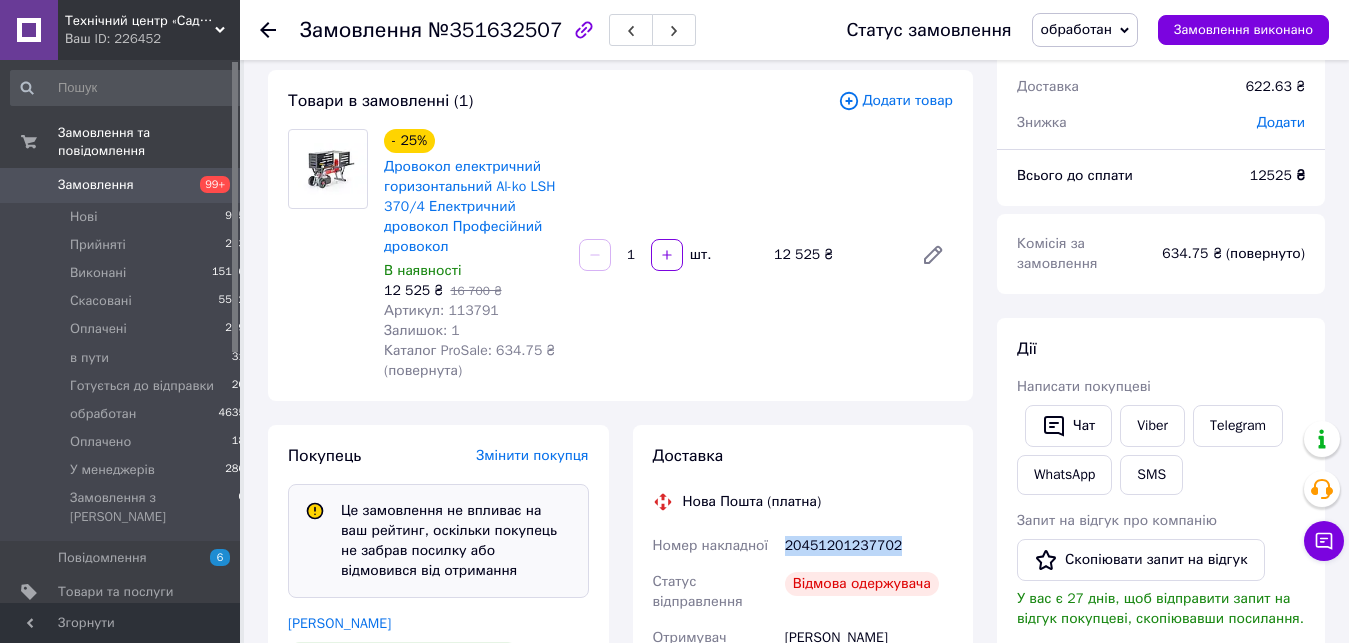 copy on "20451201237702" 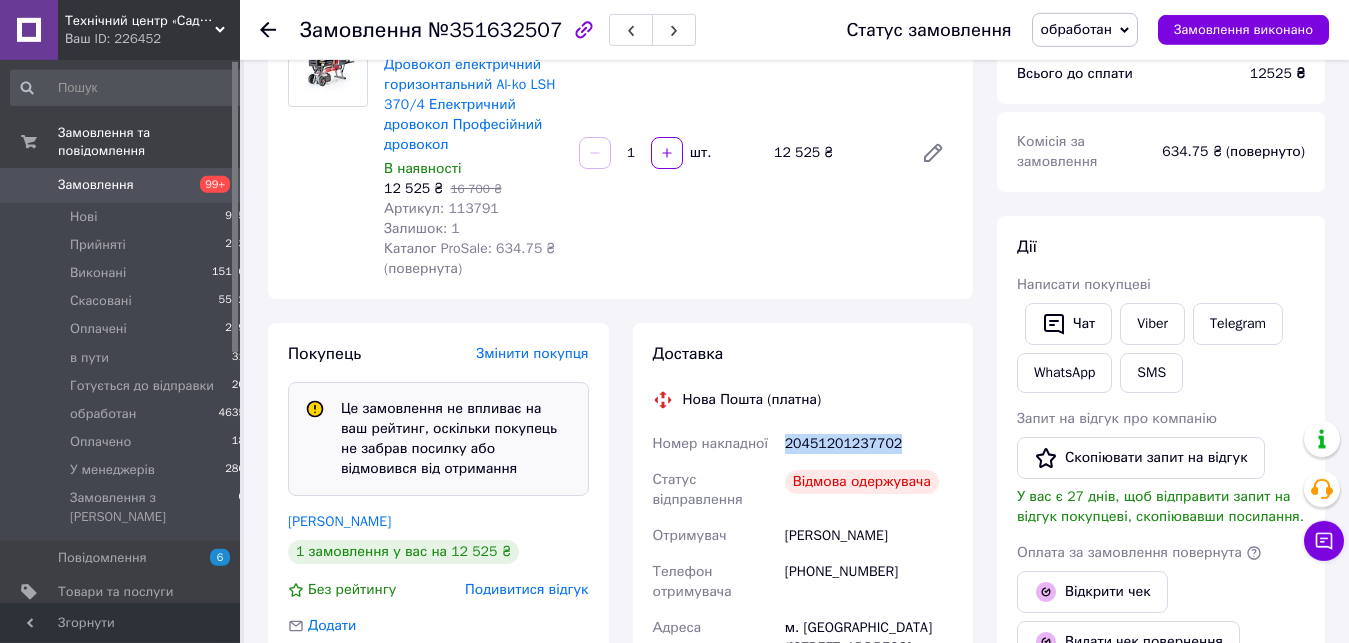 scroll, scrollTop: 350, scrollLeft: 0, axis: vertical 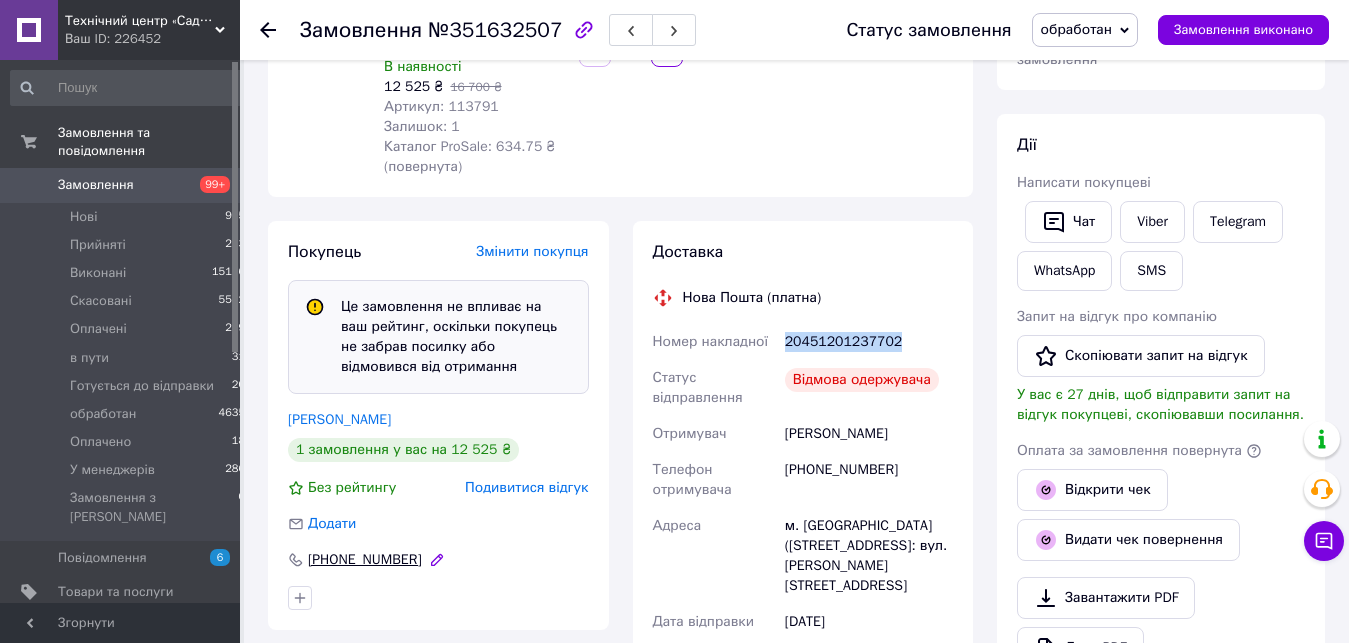 drag, startPoint x: 419, startPoint y: 560, endPoint x: 409, endPoint y: 561, distance: 10.049875 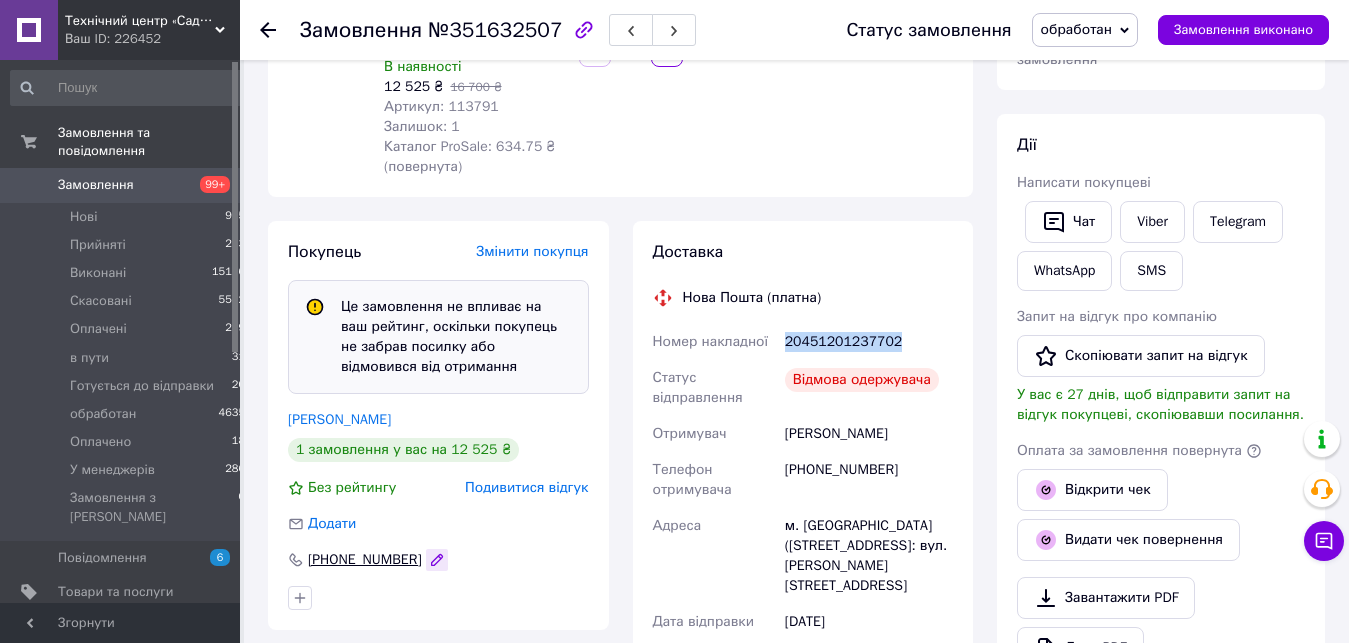 click 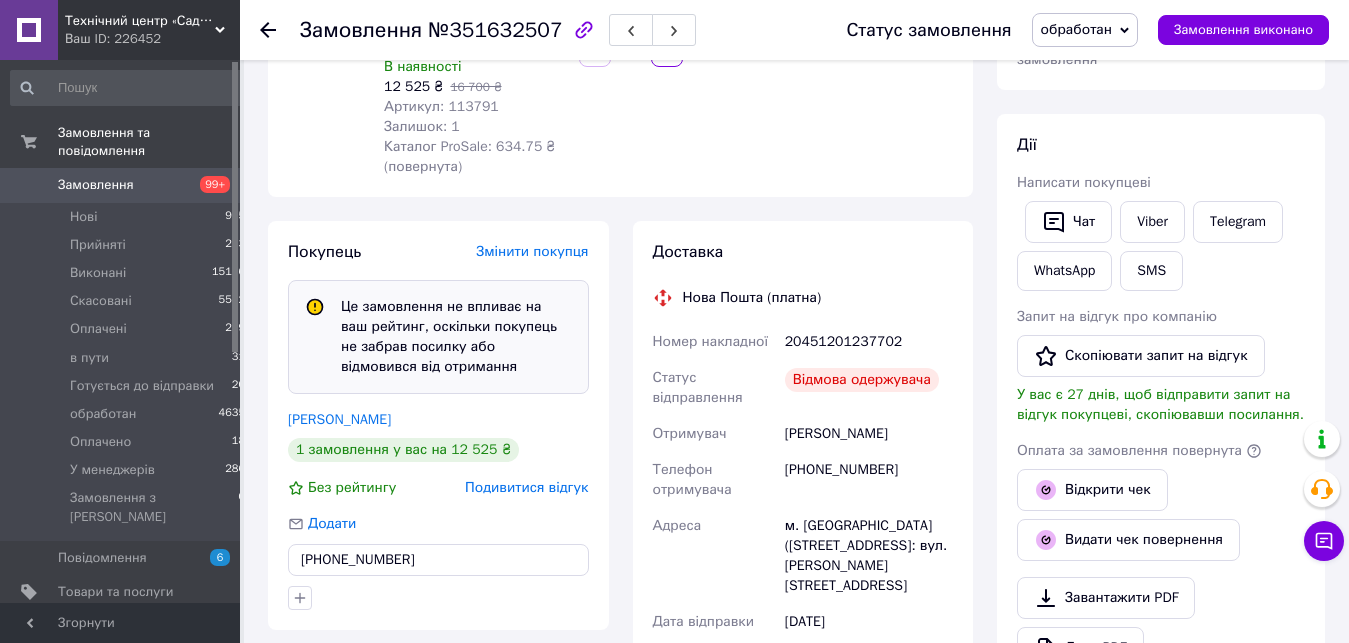 drag, startPoint x: 434, startPoint y: 555, endPoint x: 328, endPoint y: 557, distance: 106.01887 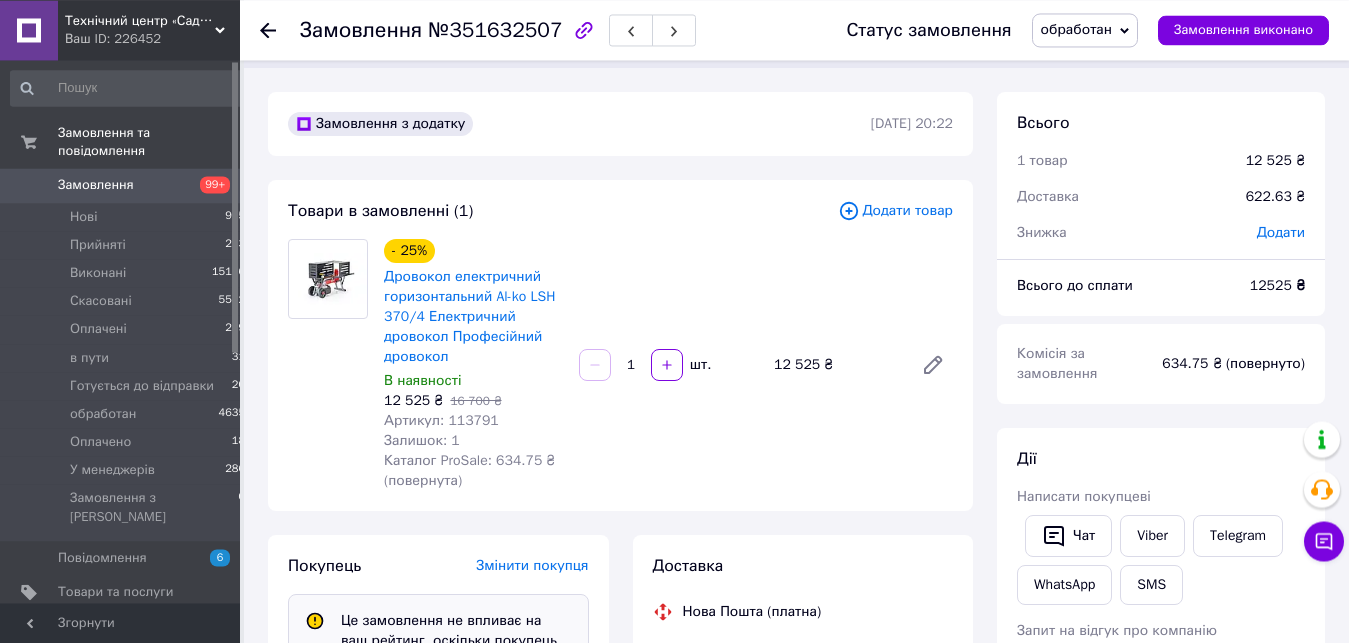 scroll, scrollTop: 0, scrollLeft: 0, axis: both 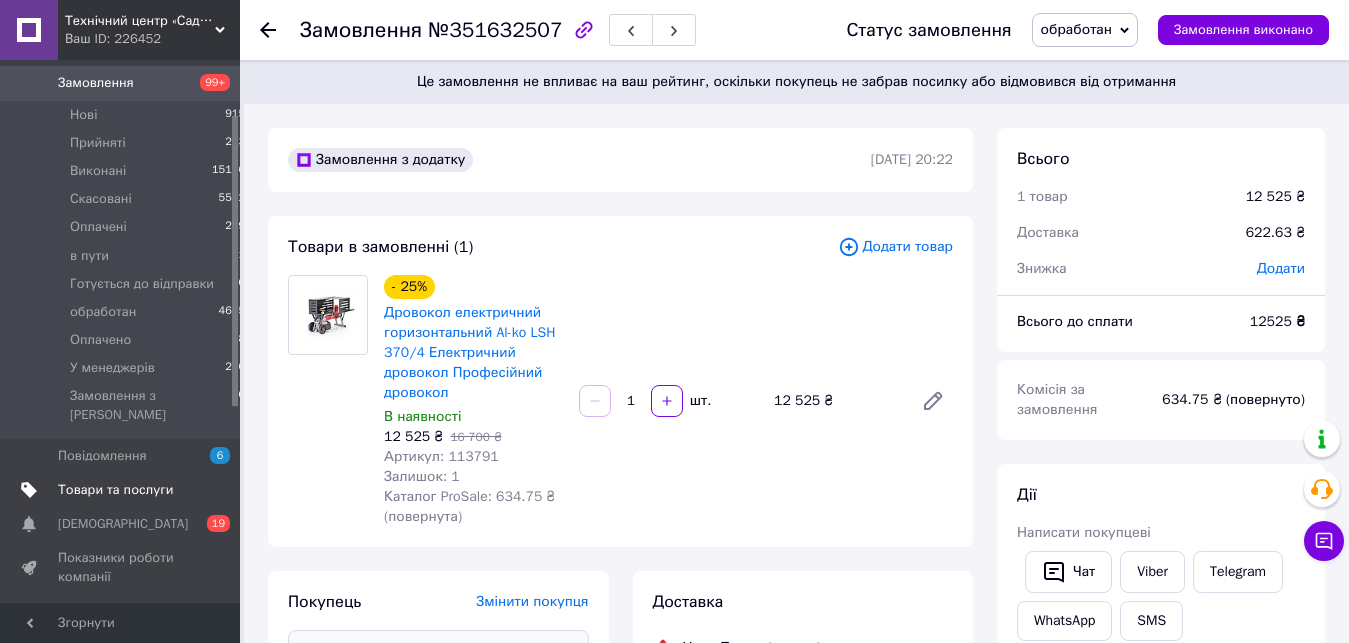 click on "Товари та послуги" at bounding box center [115, 490] 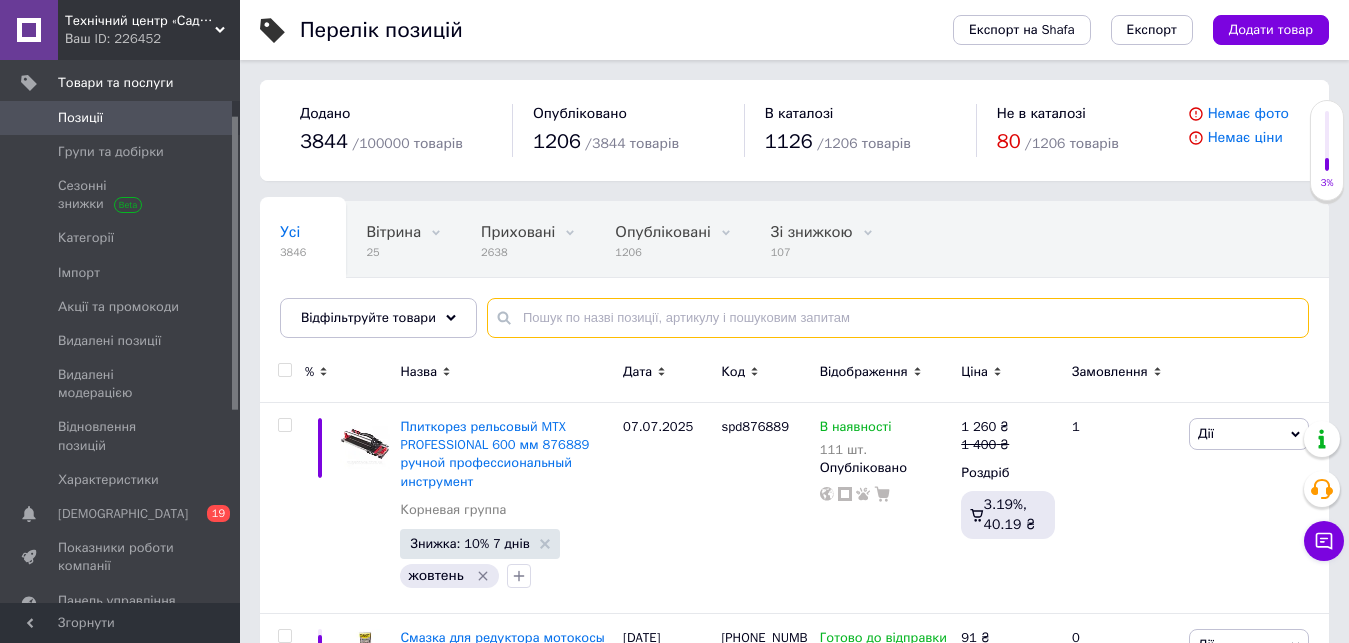click at bounding box center (898, 318) 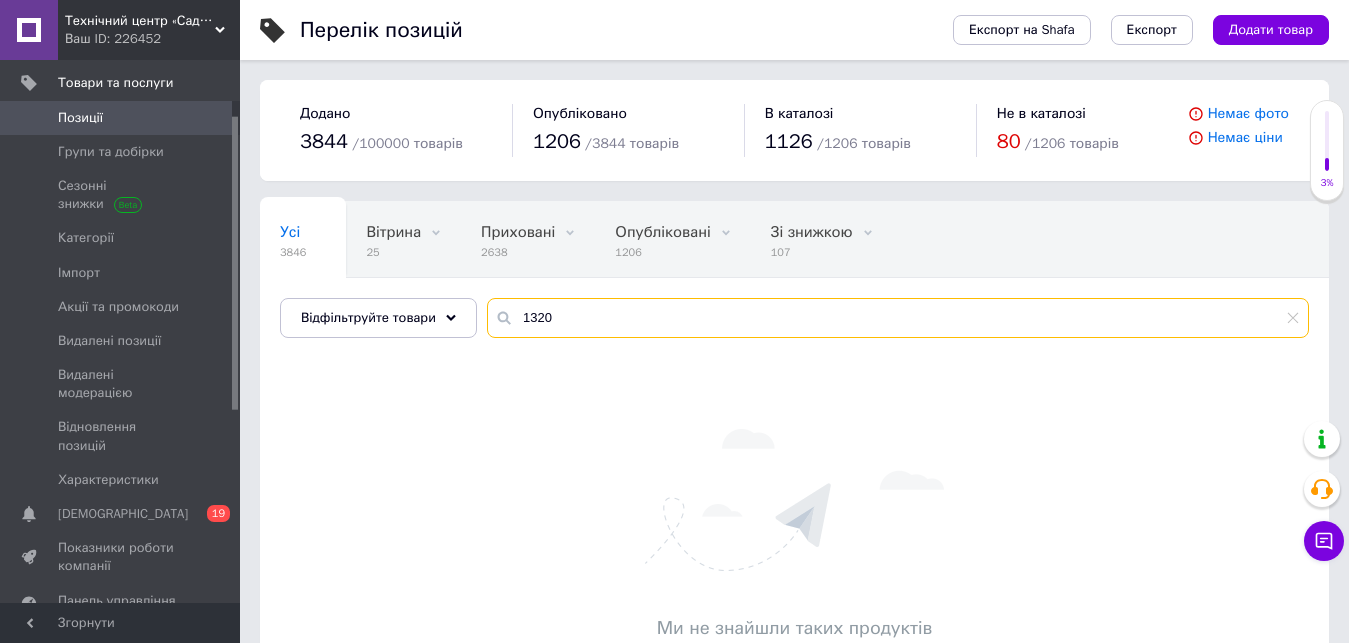 click on "1320" at bounding box center (898, 318) 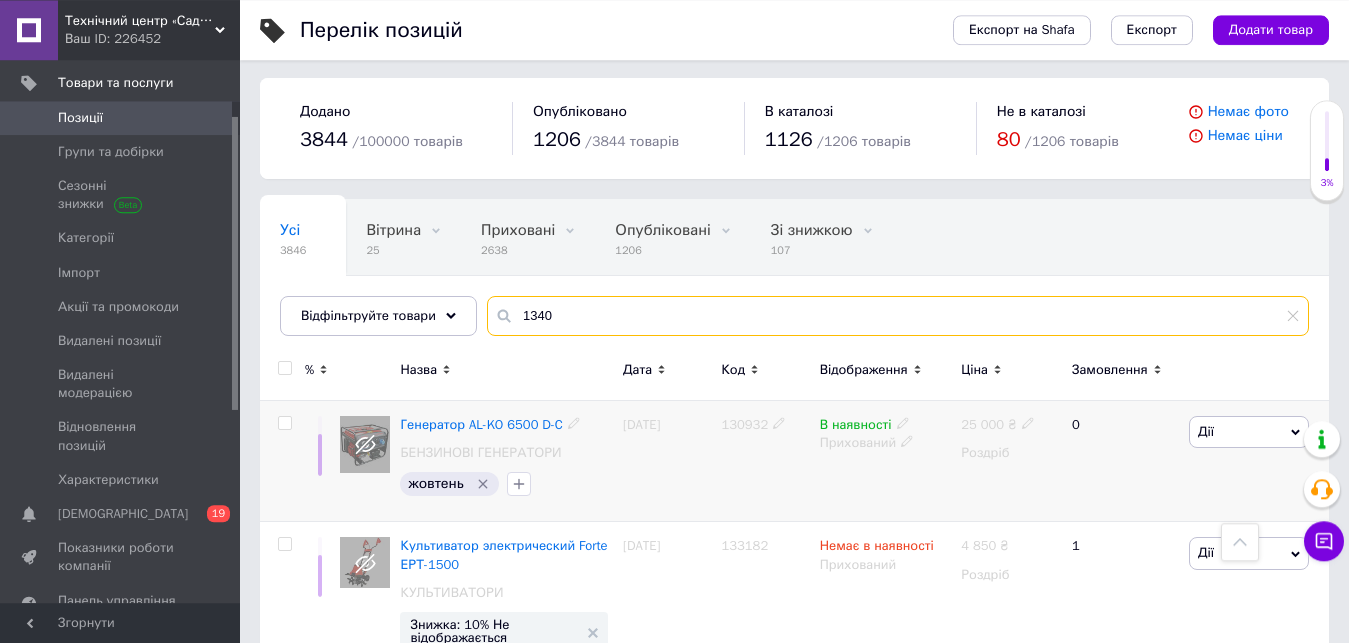 scroll, scrollTop: 0, scrollLeft: 0, axis: both 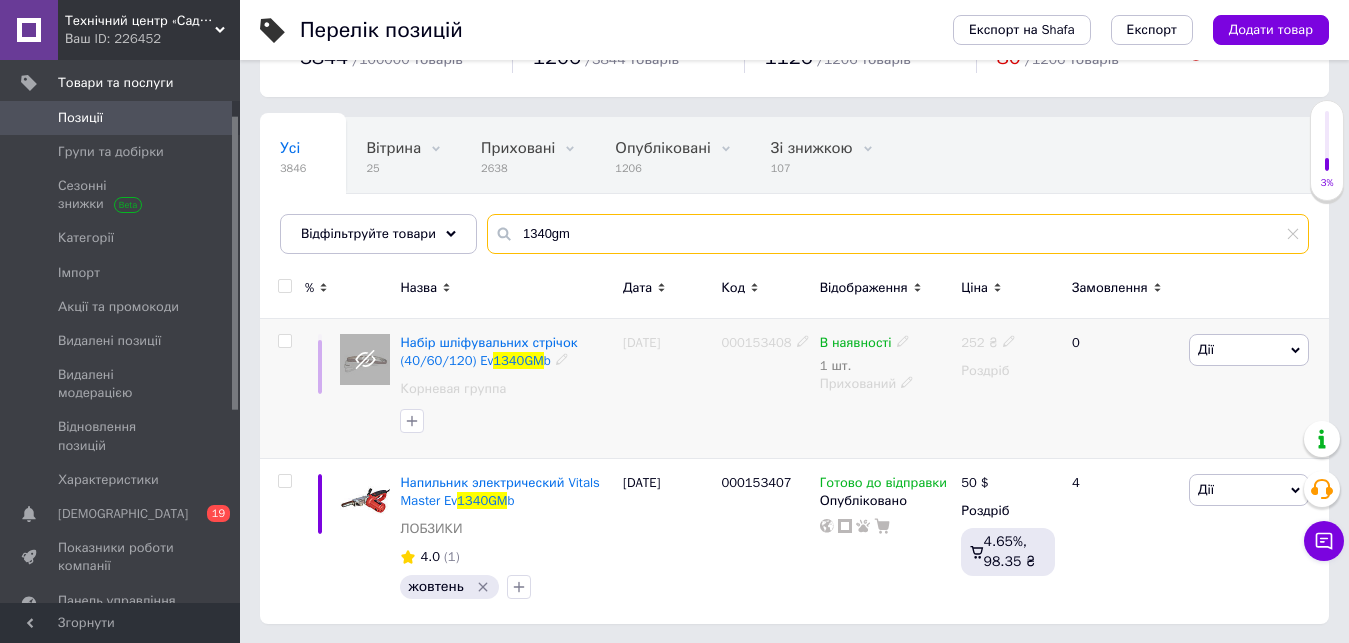 type on "1340gm" 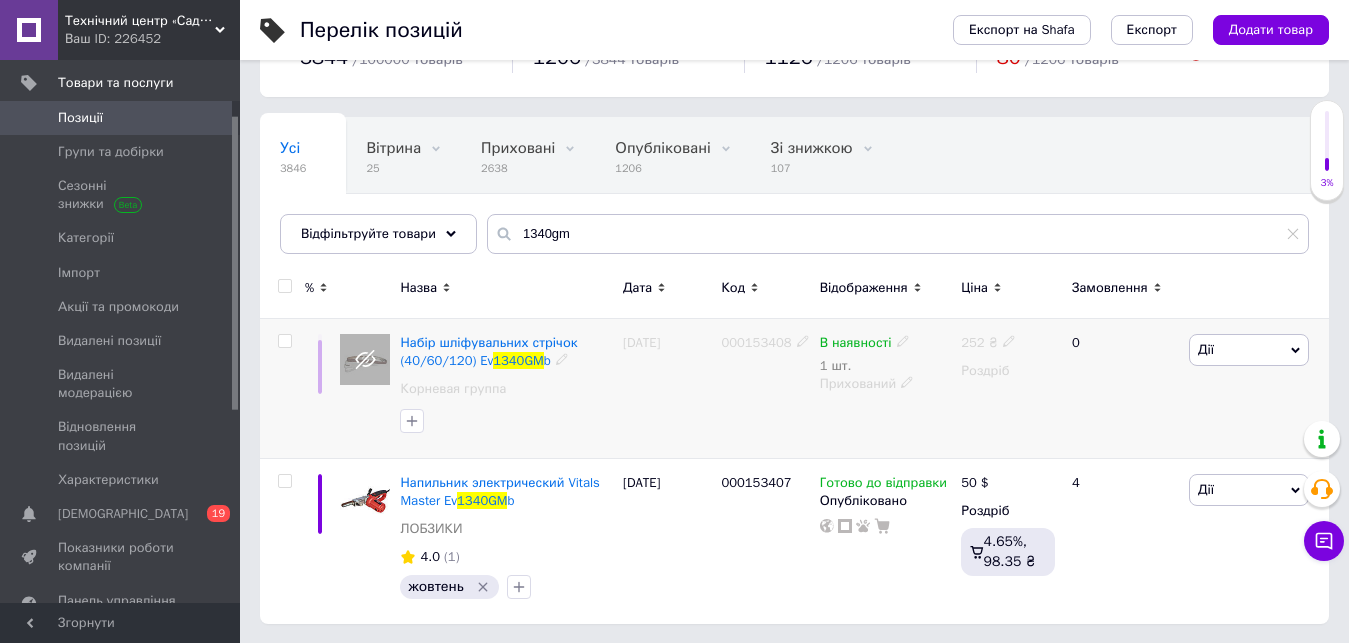click 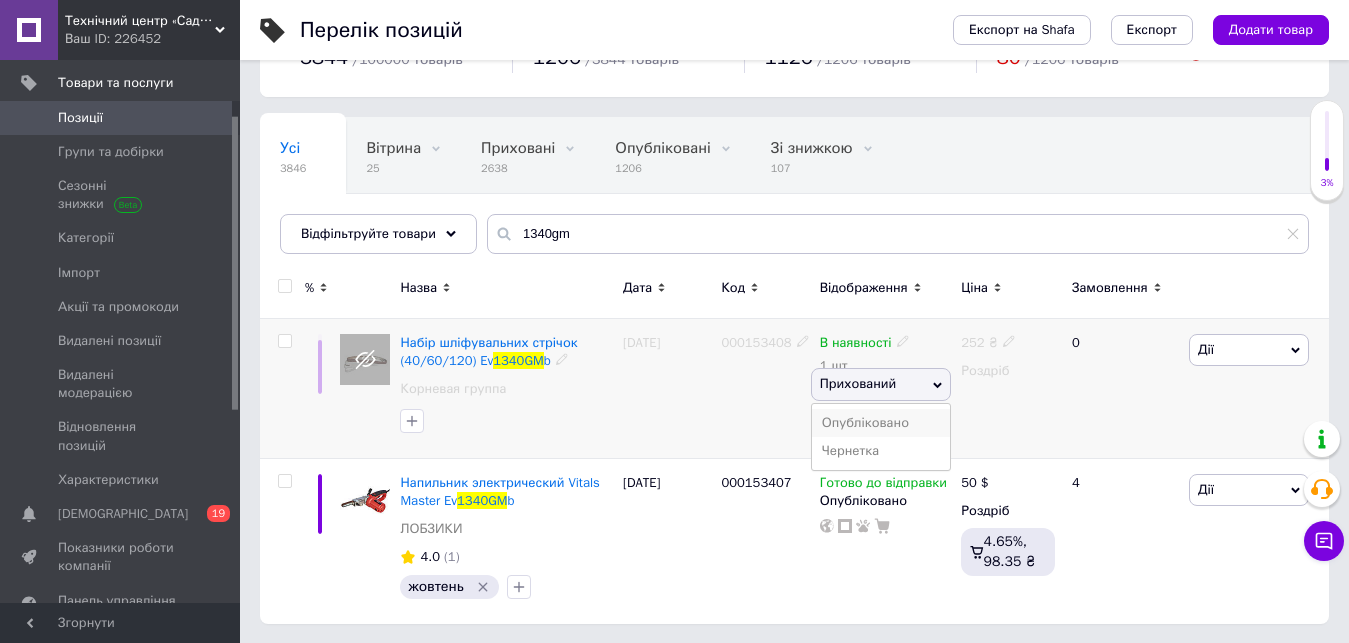 click on "Опубліковано" at bounding box center [881, 423] 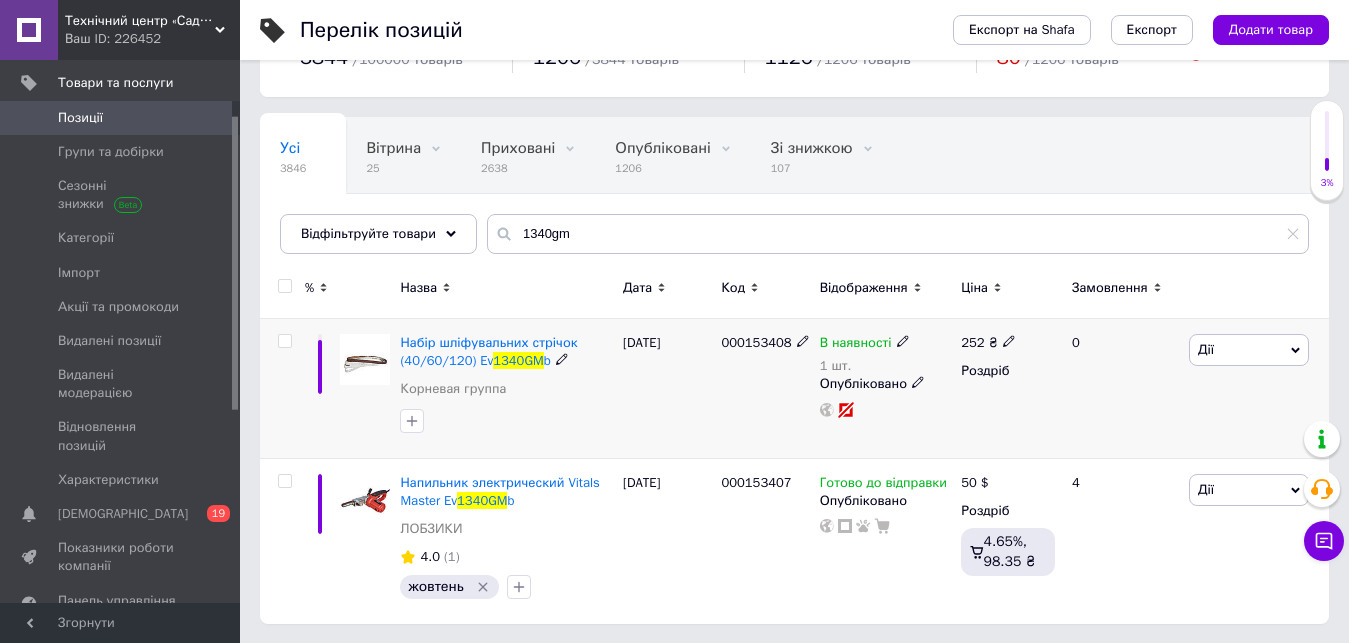 click 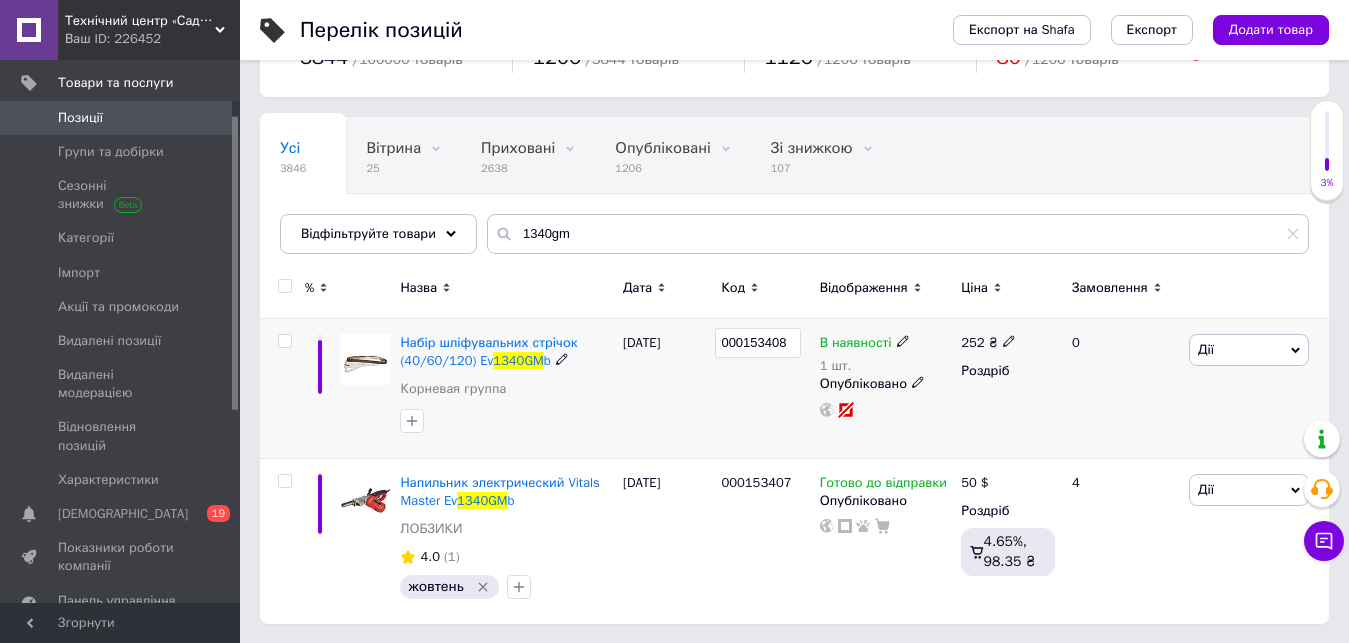 click on "000153408" at bounding box center [757, 343] 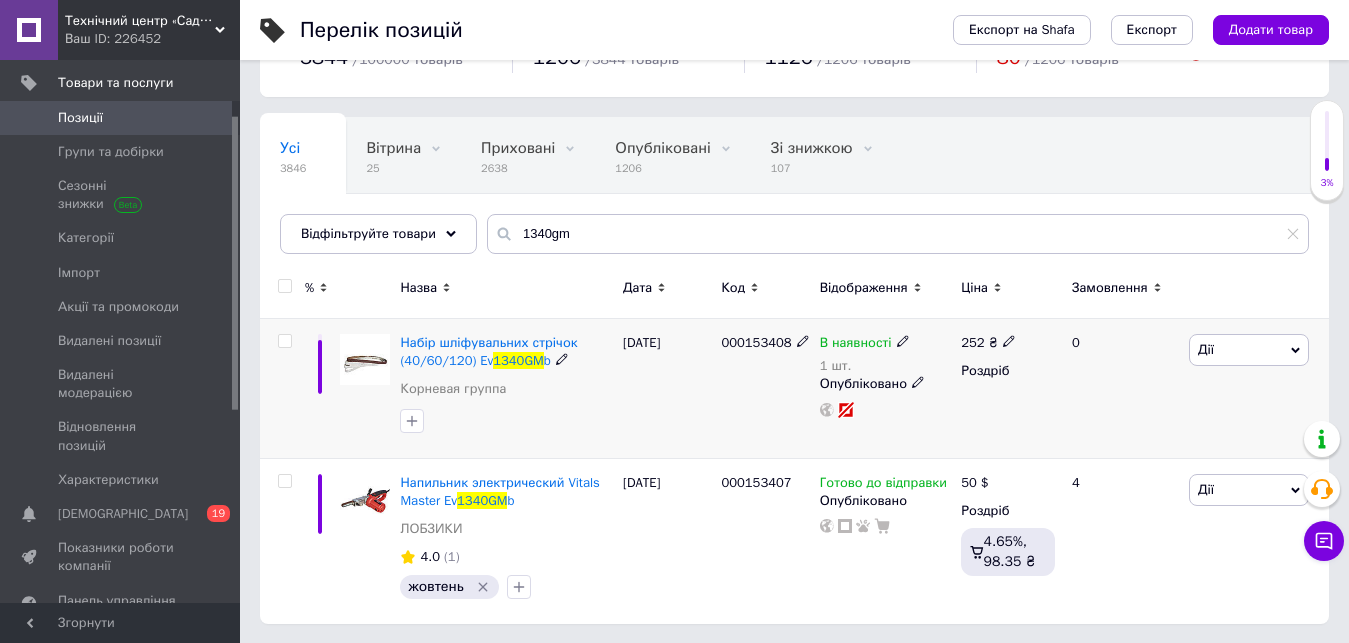 click 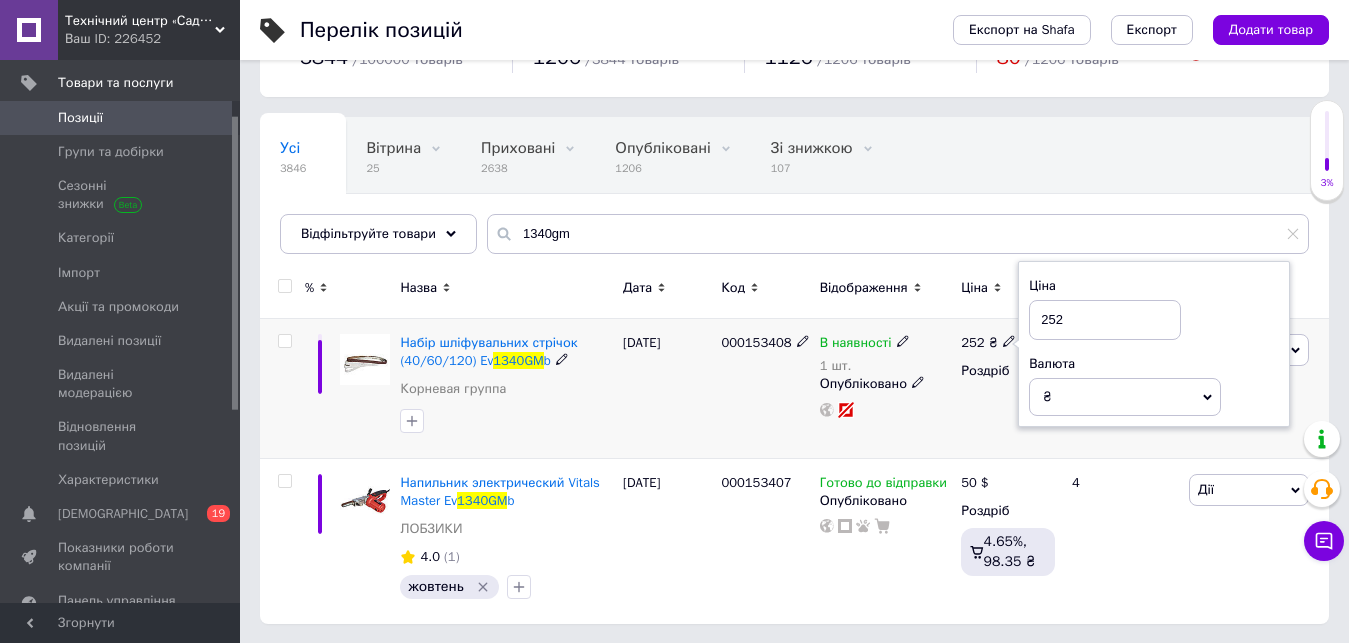 drag, startPoint x: 1102, startPoint y: 313, endPoint x: 1033, endPoint y: 321, distance: 69.46222 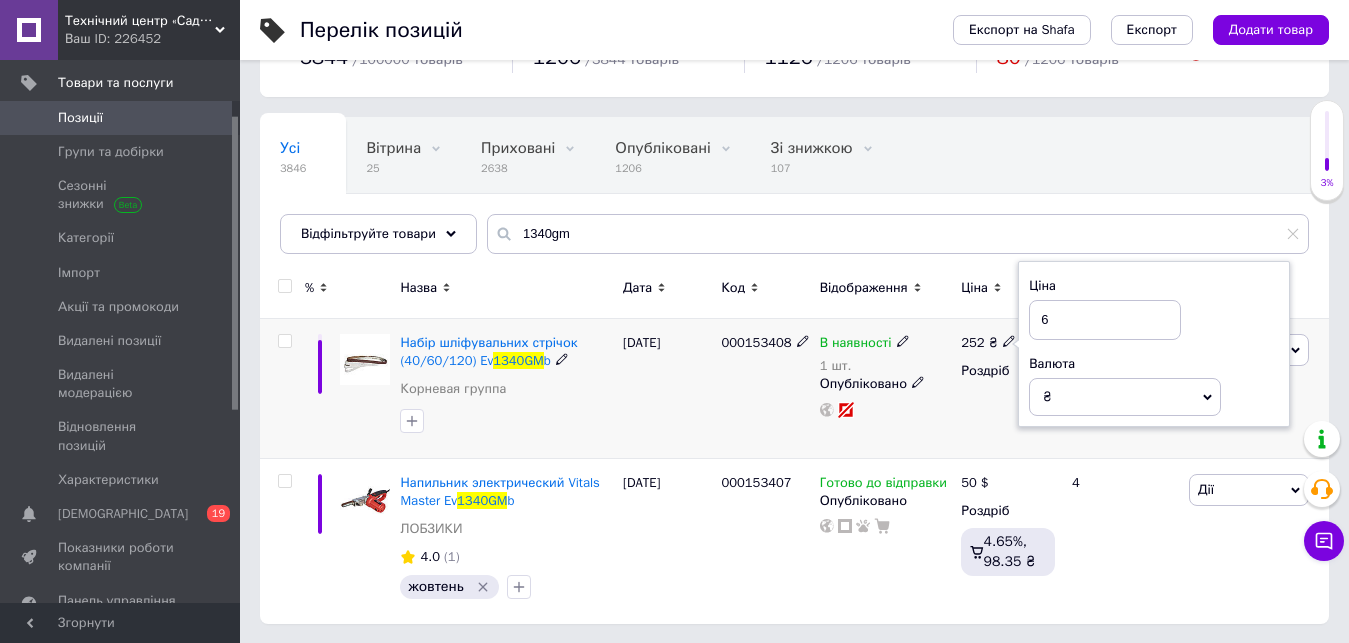 type on "6" 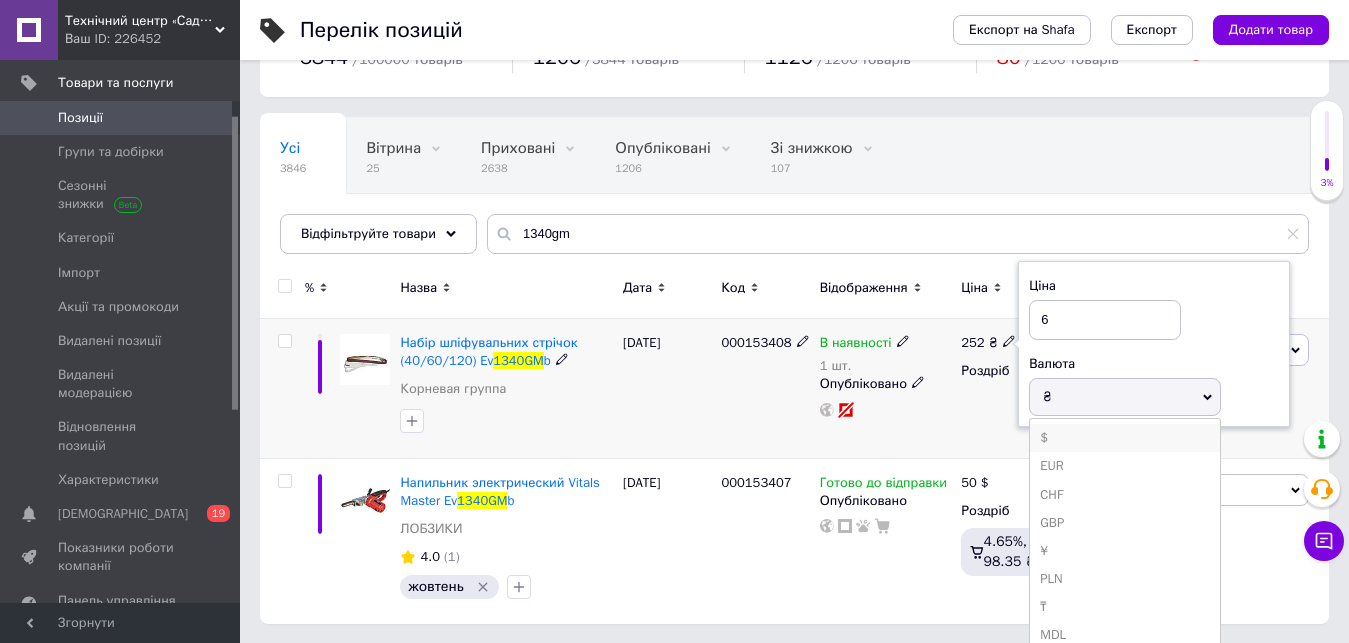 click on "$" at bounding box center (1125, 438) 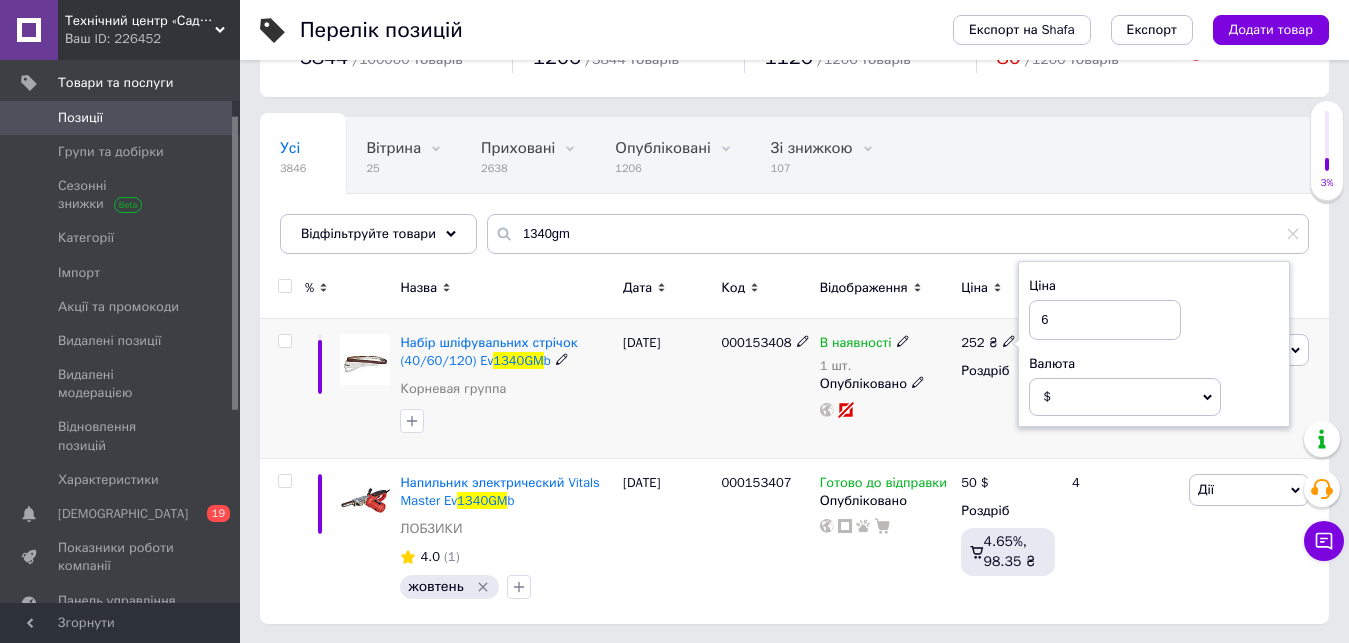 click on "В наявності 1 шт. Опубліковано" at bounding box center [886, 389] 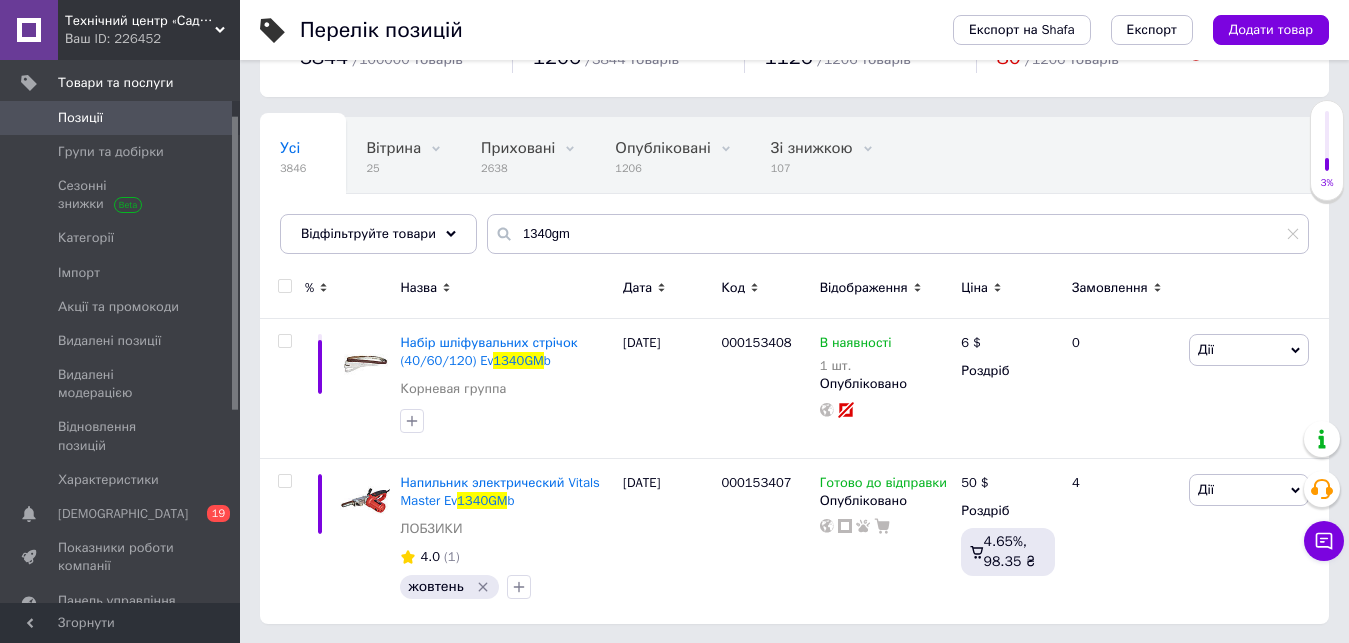drag, startPoint x: 124, startPoint y: 38, endPoint x: 145, endPoint y: 46, distance: 22.472204 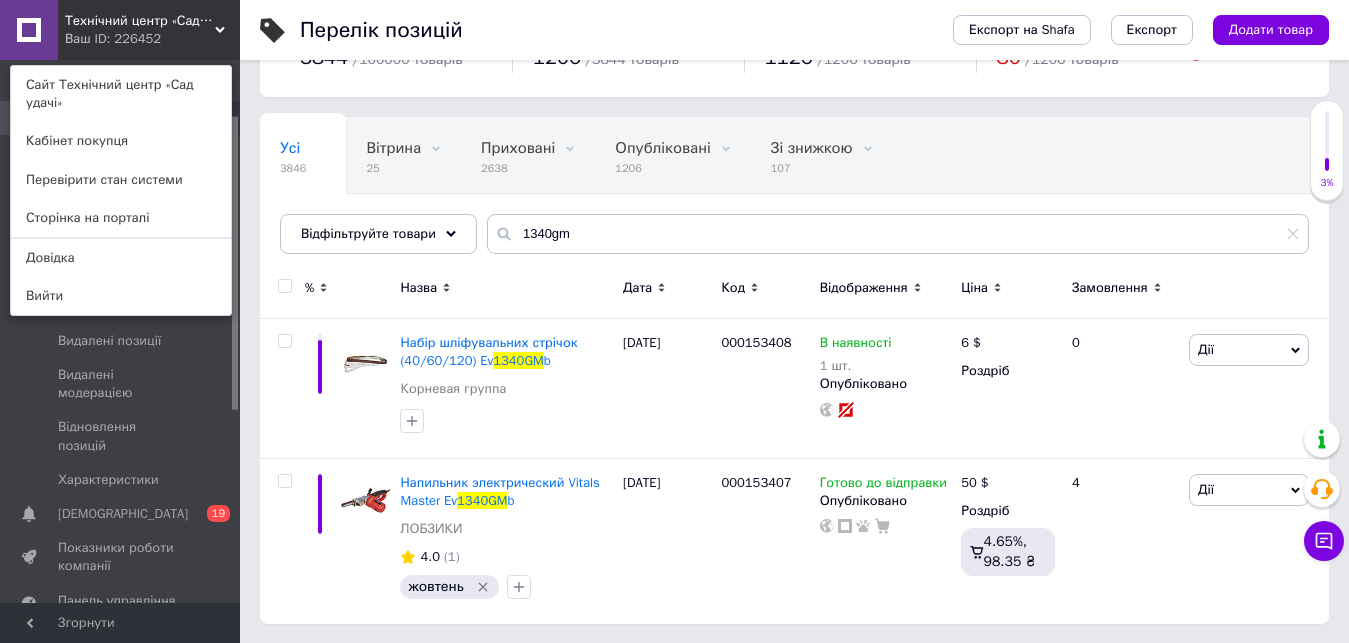 click on "Перелік позицій Експорт на Shafa Експорт Додати товар Додано 3844   / 100000   товарів Опубліковано 1206   / 3844   товарів В каталозі 1126   / 1206   товарів Не в каталозі 80   / 1206   товарів Немає фото Немає ціни Усі 3846 Вітрина 25 Видалити Редагувати Приховані 2638 Видалити Редагувати Опубліковані 1206 Видалити Редагувати Зі знижкою 107 Видалити Редагувати Ok Відфільтровано...  Зберегти Нічого не знайдено Можливо, помилка у слові  або немає відповідностей за вашим запитом. Усі 3846 Вітрина 25 Приховані 2638 Опубліковані 1206 Зі знижкою 107 Відфільтруйте товари 1340gm % Назва Дата Код Відображення" at bounding box center [794, 280] 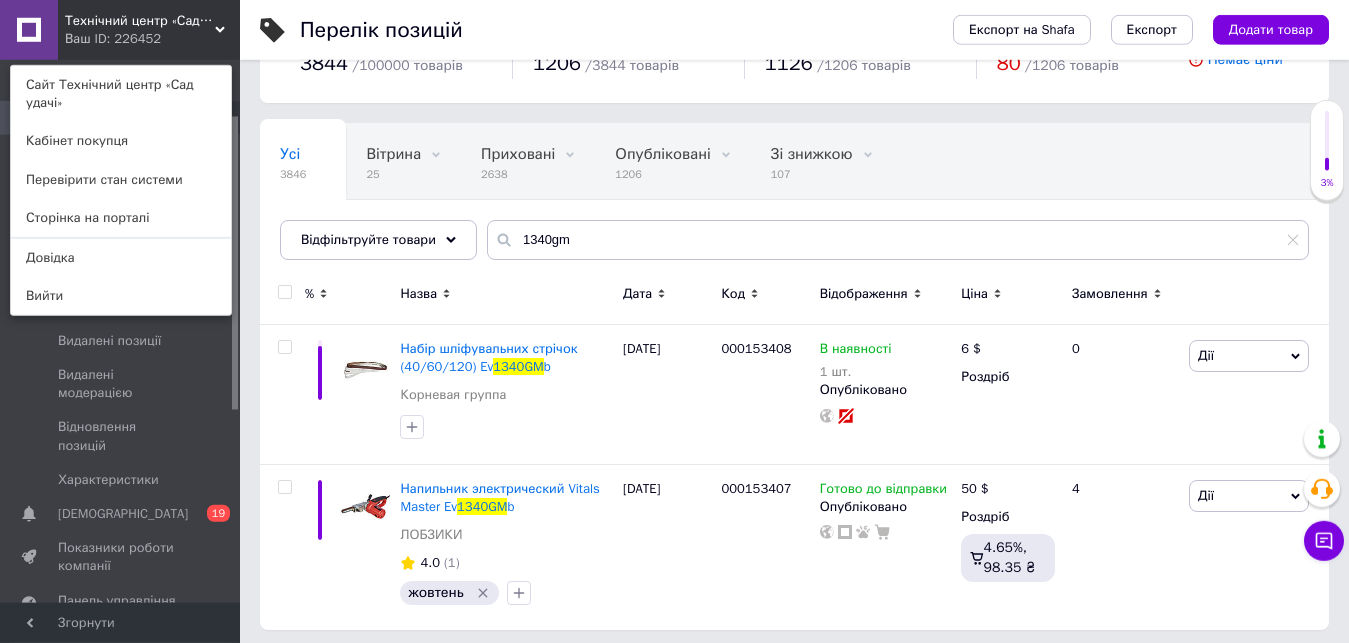 scroll, scrollTop: 0, scrollLeft: 0, axis: both 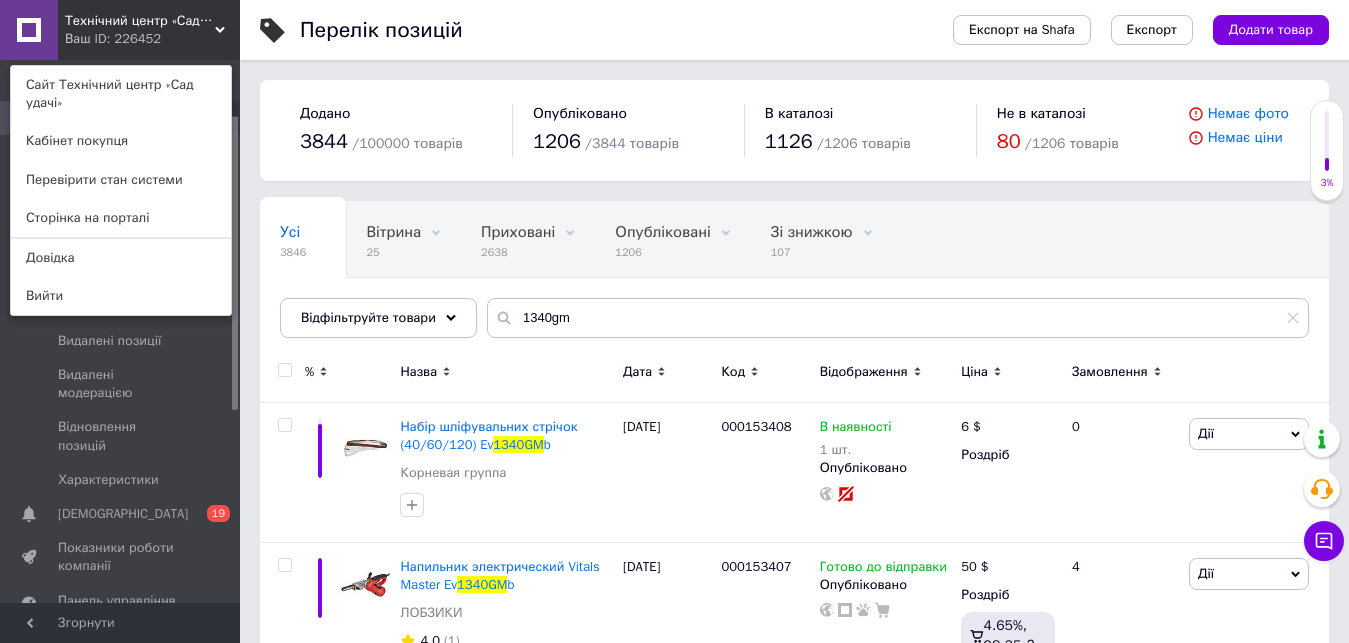click on "Ваш ID: 226452" at bounding box center [107, 39] 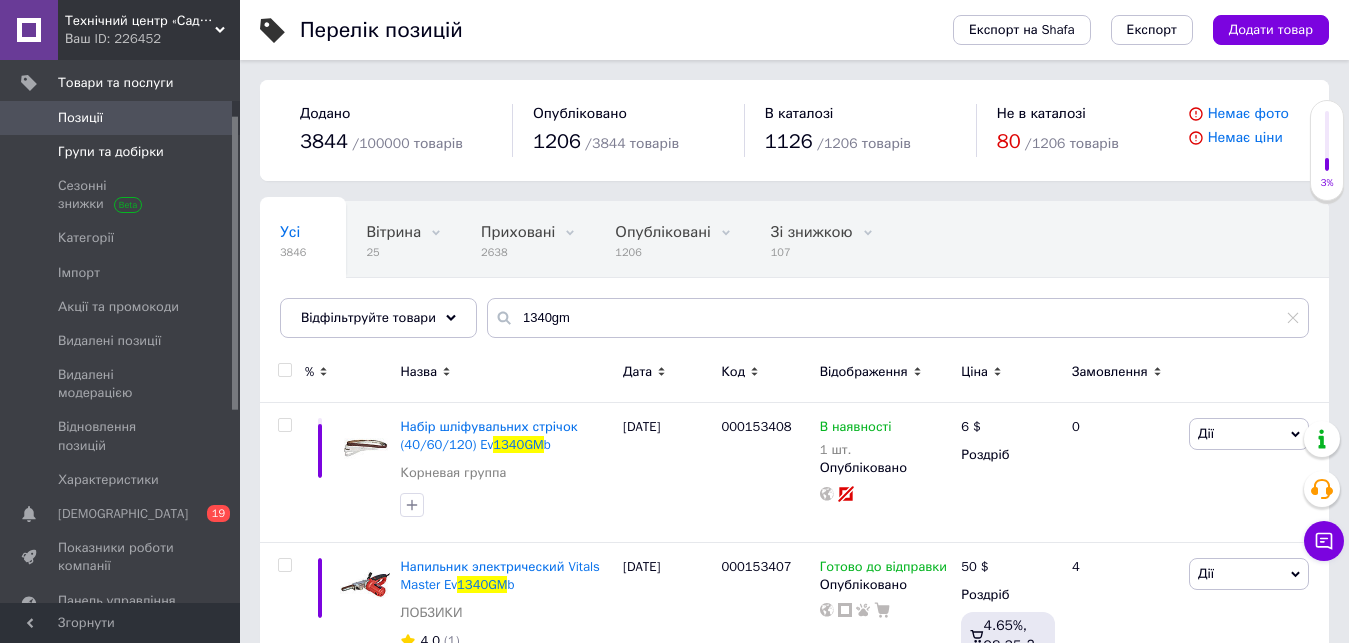 scroll, scrollTop: 0, scrollLeft: 0, axis: both 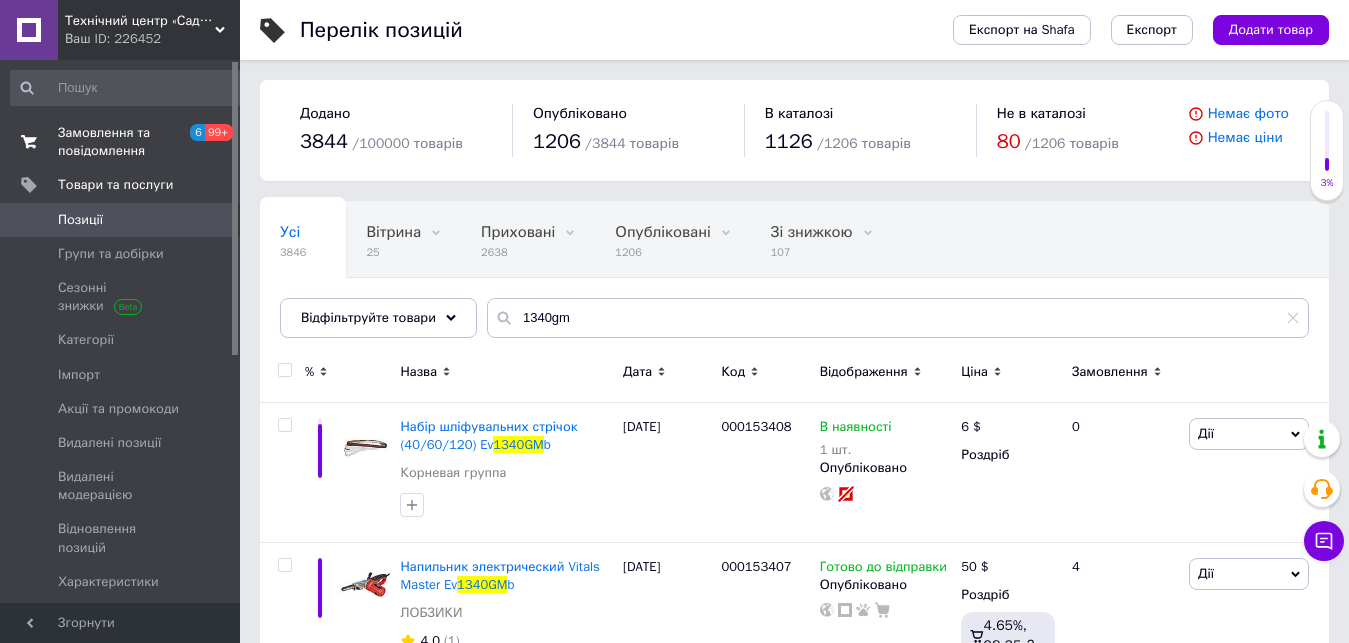 click on "Замовлення та повідомлення" at bounding box center [121, 142] 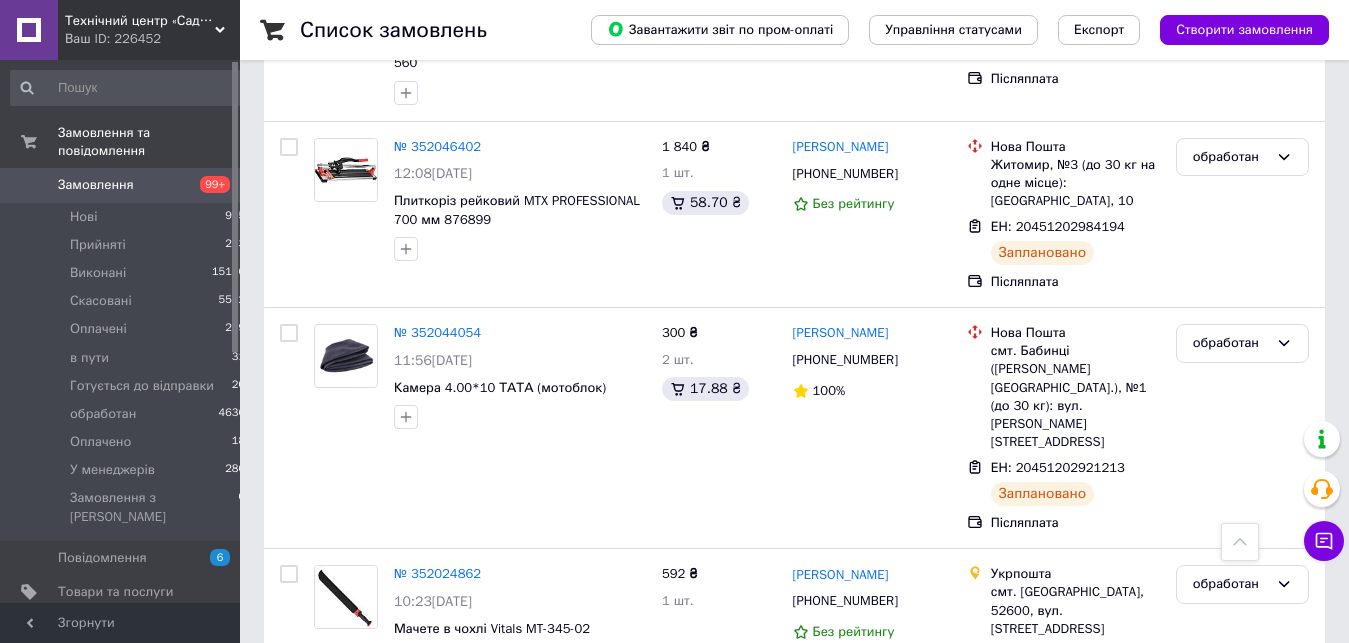 scroll, scrollTop: 0, scrollLeft: 0, axis: both 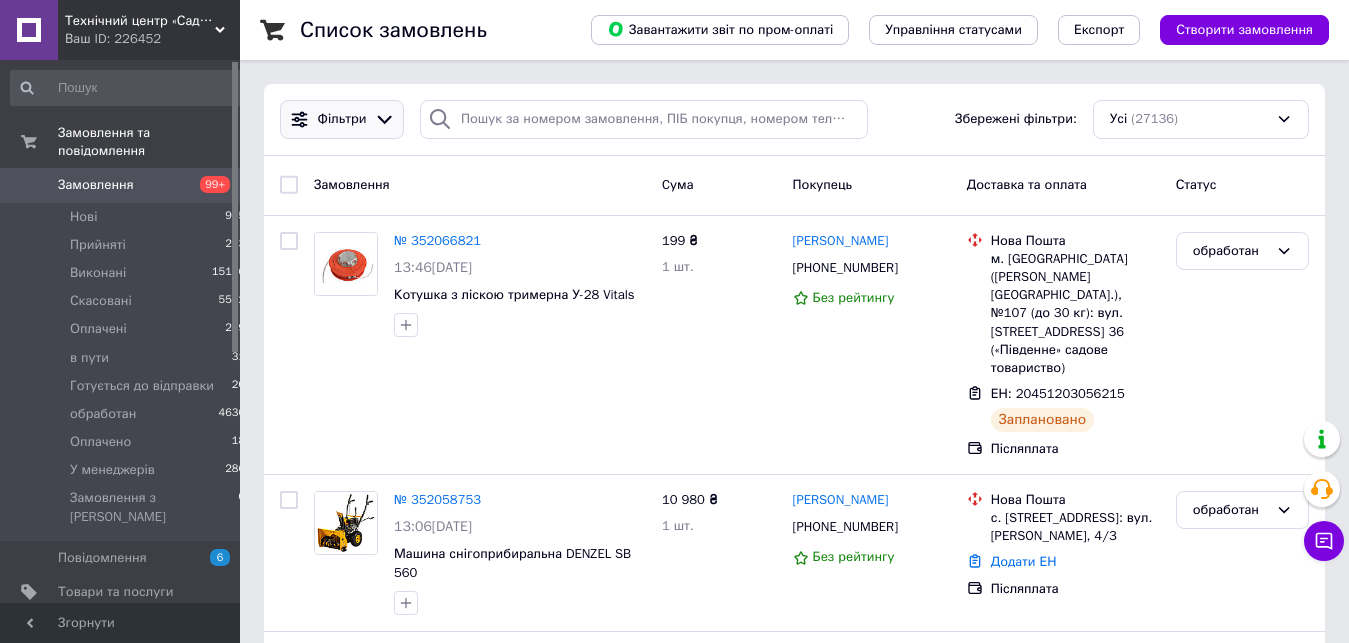 click 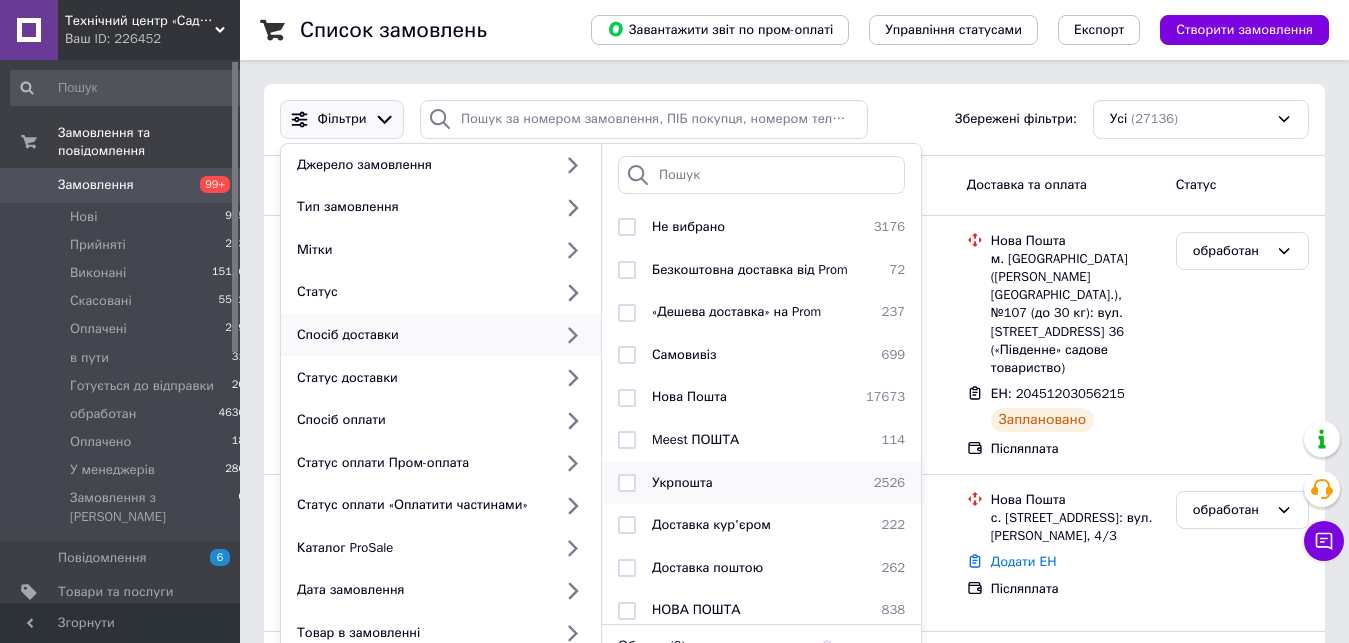 click on "Укрпошта" at bounding box center (682, 482) 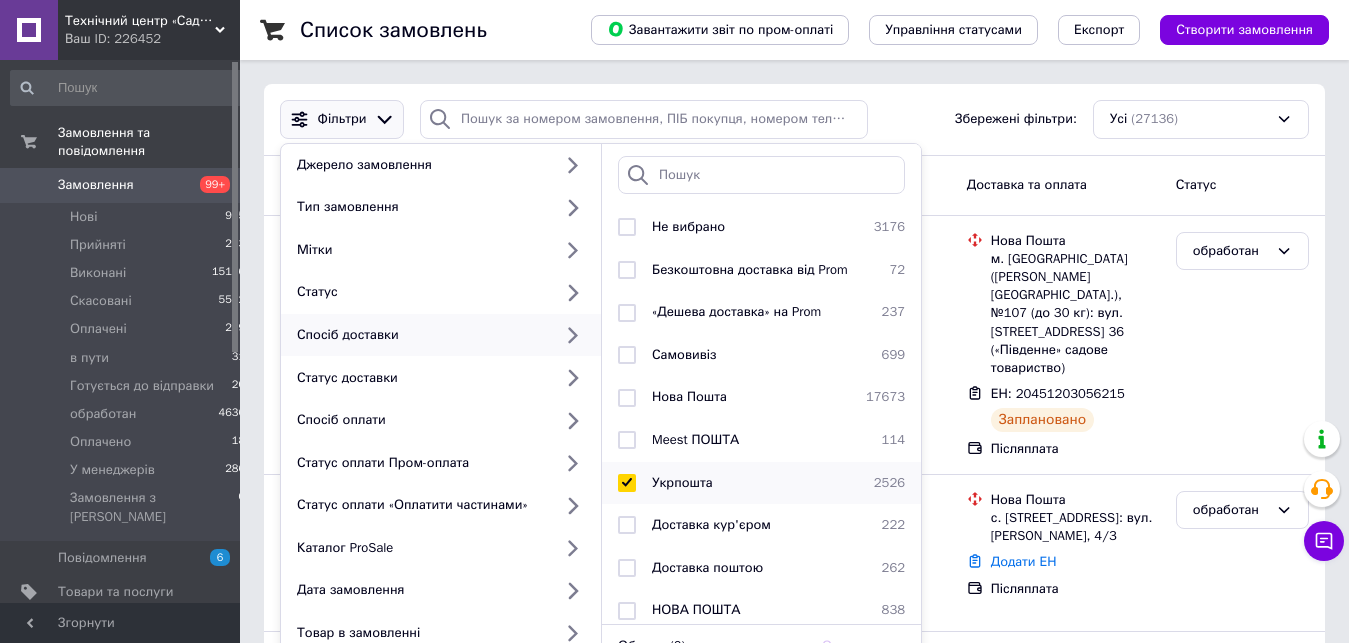 checkbox on "true" 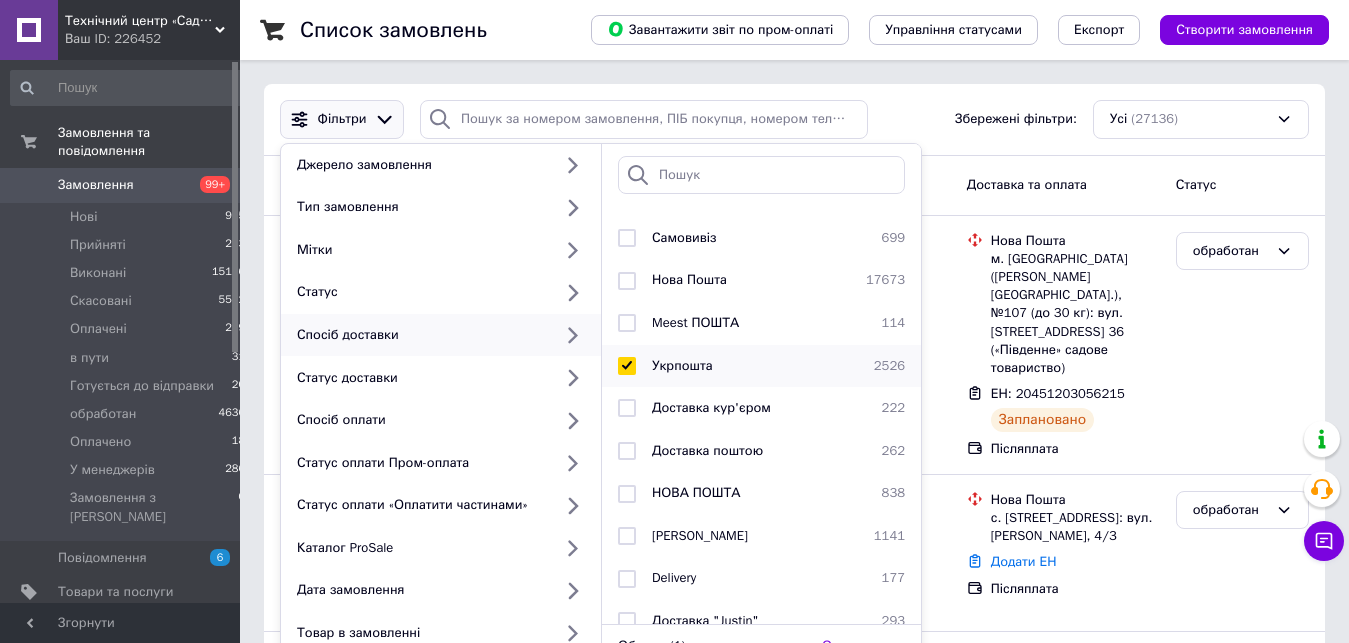 scroll, scrollTop: 135, scrollLeft: 0, axis: vertical 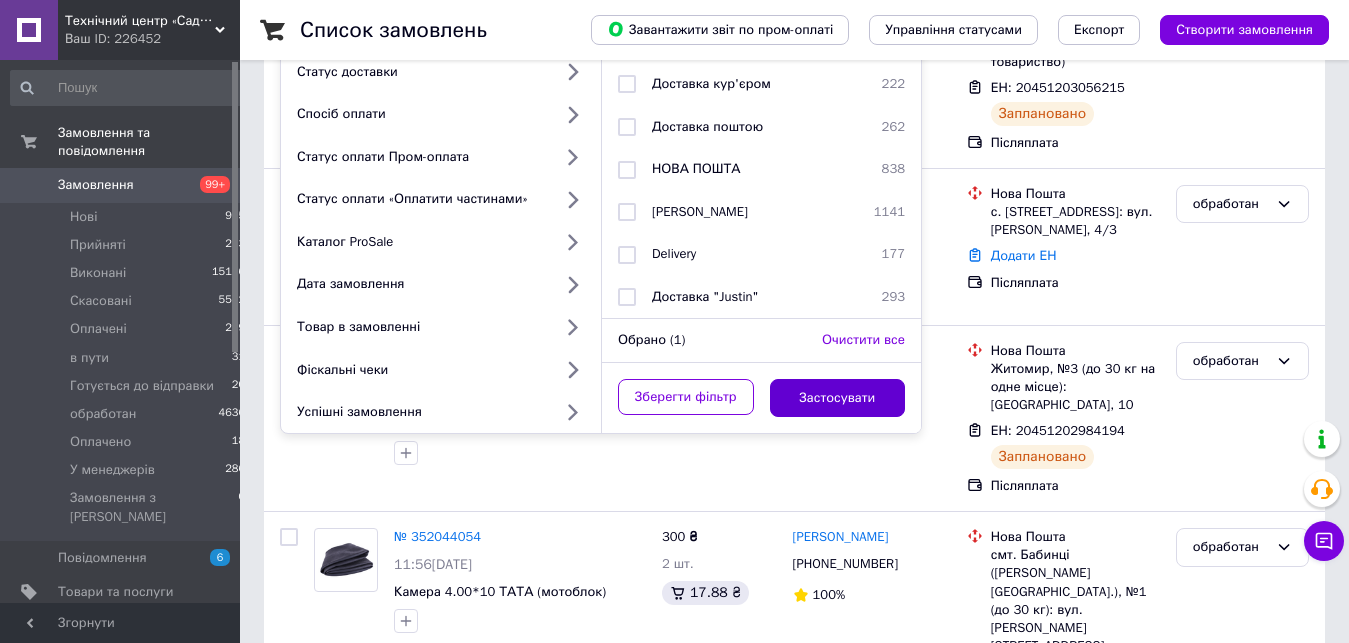 click on "Застосувати" at bounding box center [838, 398] 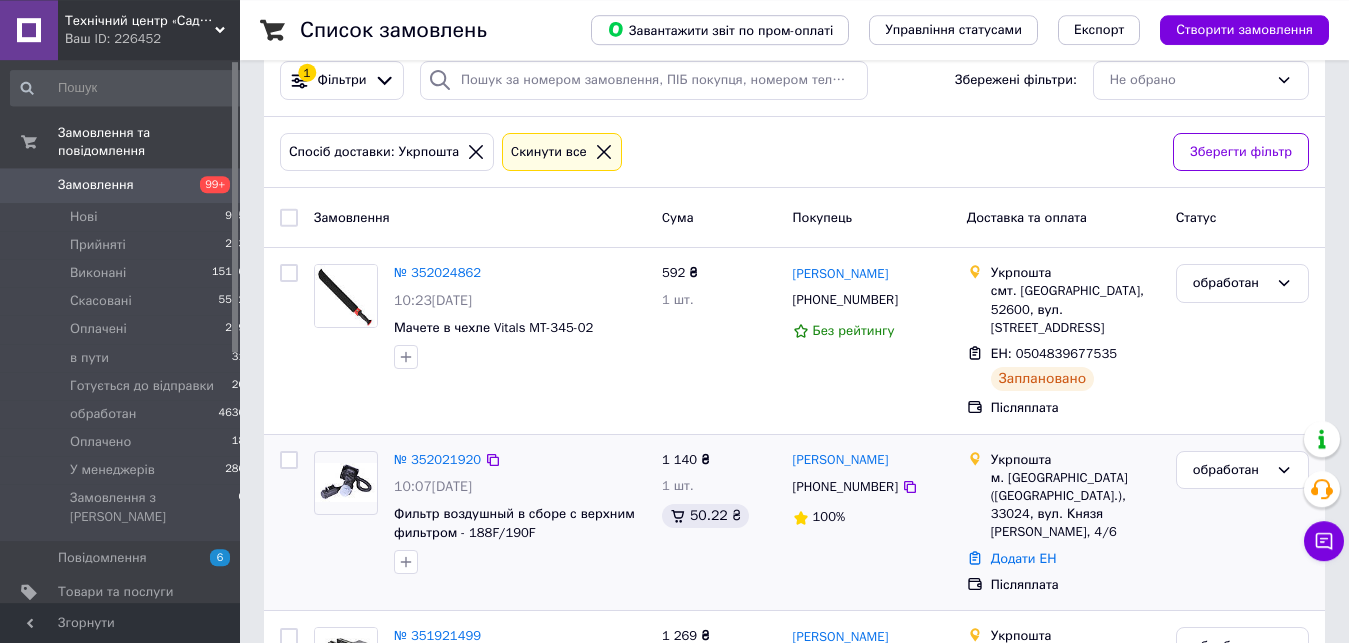 scroll, scrollTop: 0, scrollLeft: 0, axis: both 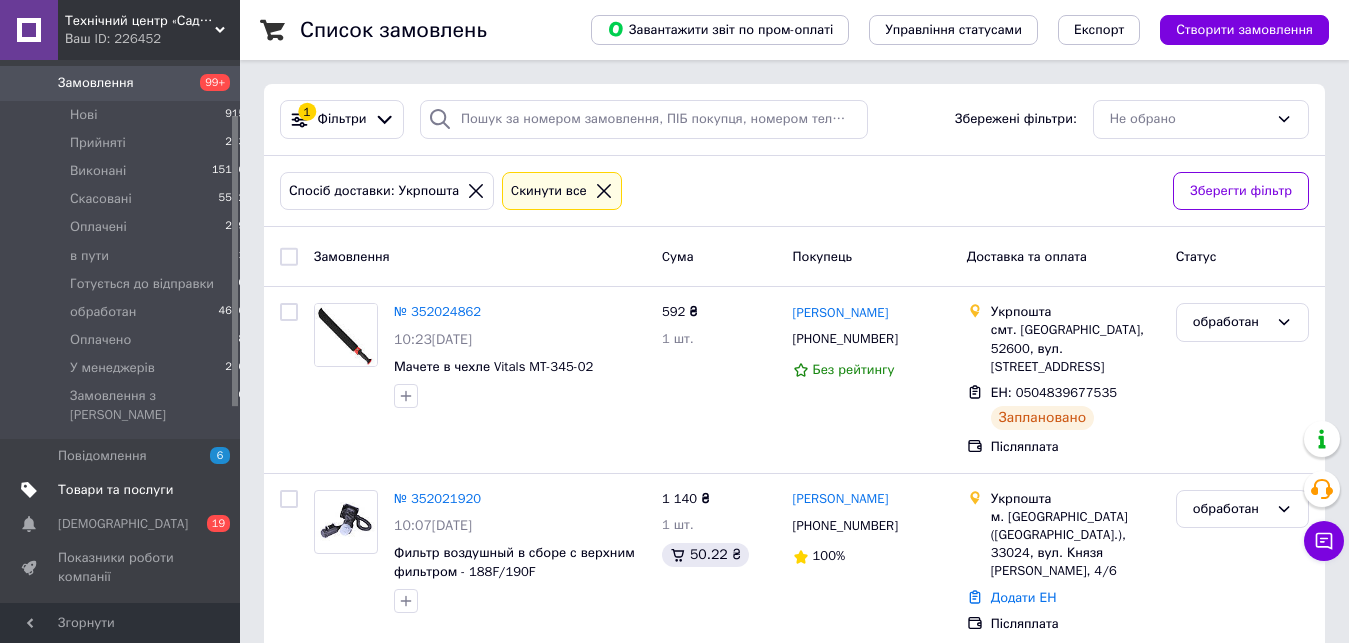 click on "Товари та послуги" at bounding box center [115, 490] 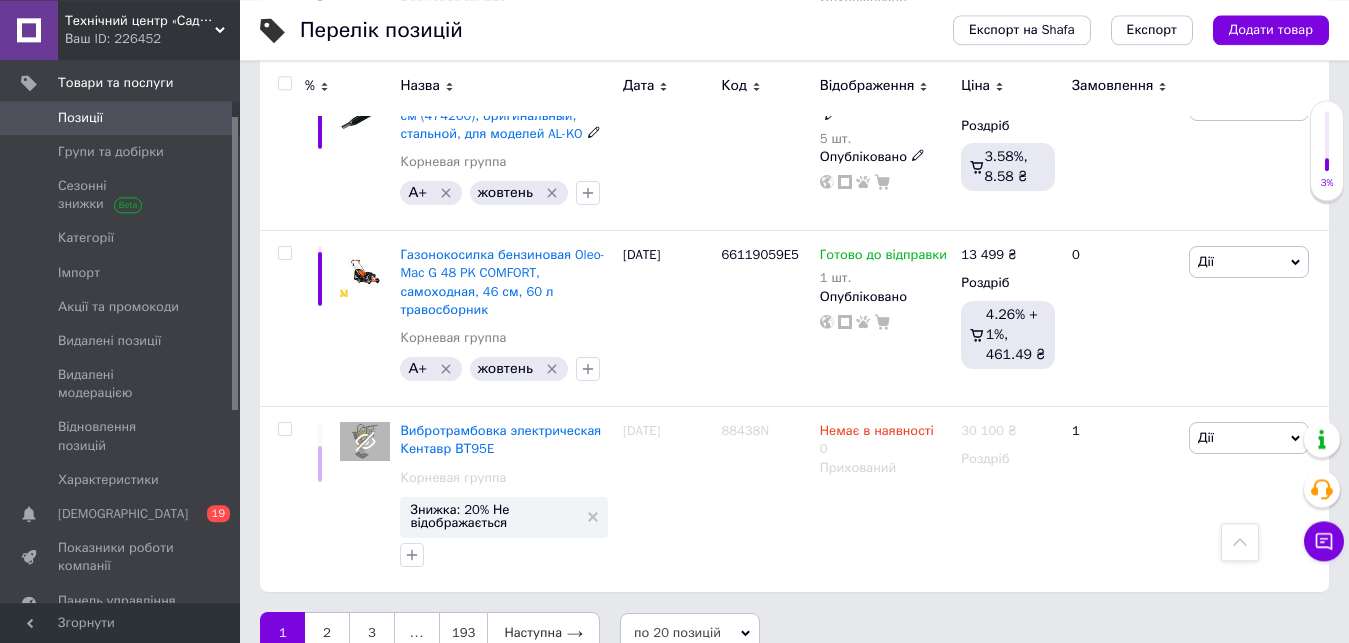 scroll, scrollTop: 3033, scrollLeft: 0, axis: vertical 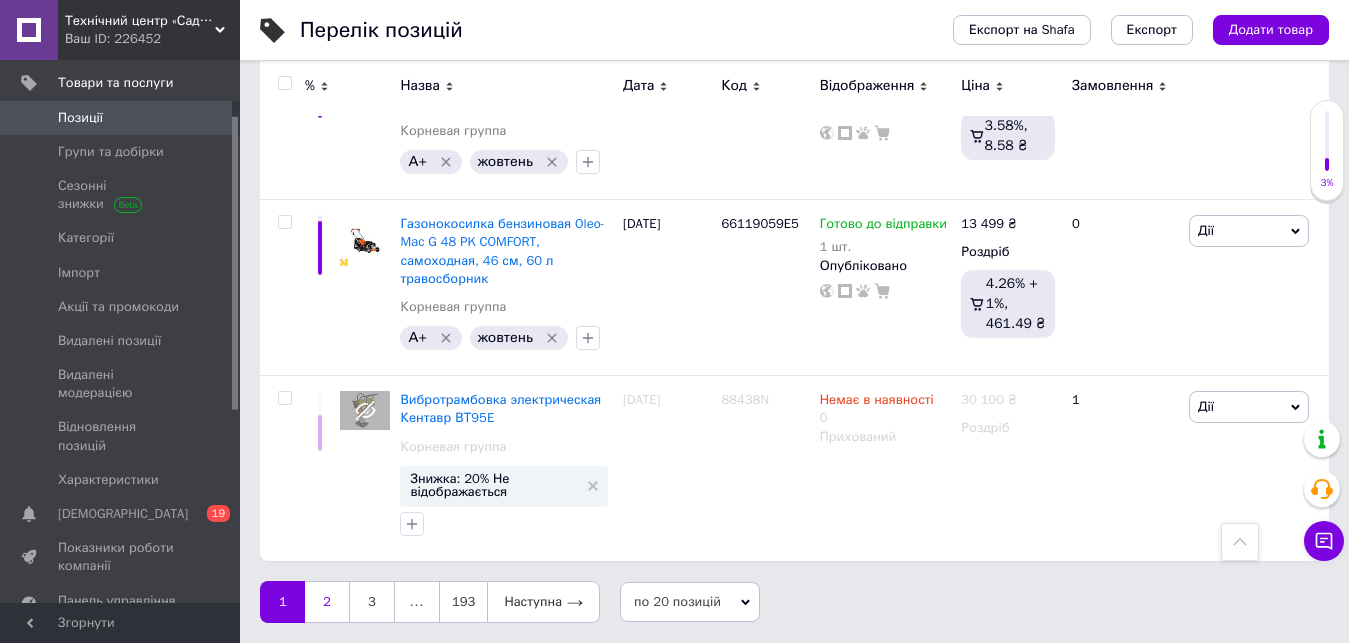 click on "2" at bounding box center [327, 602] 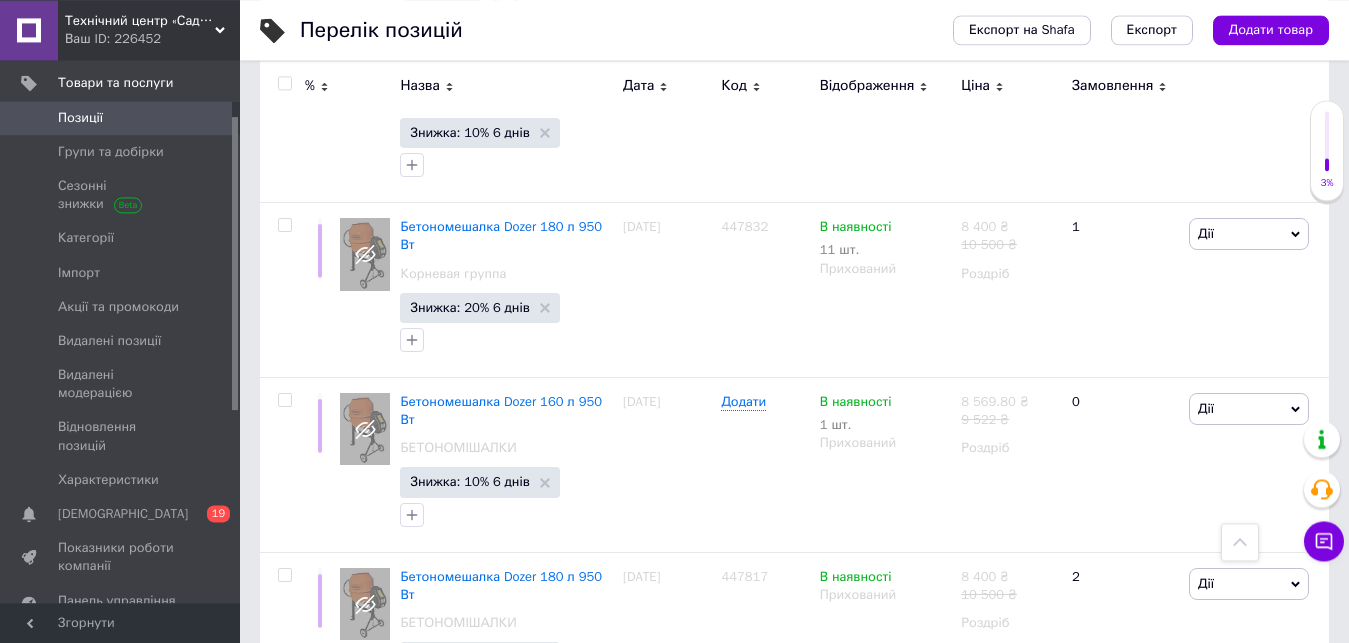 scroll, scrollTop: 3214, scrollLeft: 0, axis: vertical 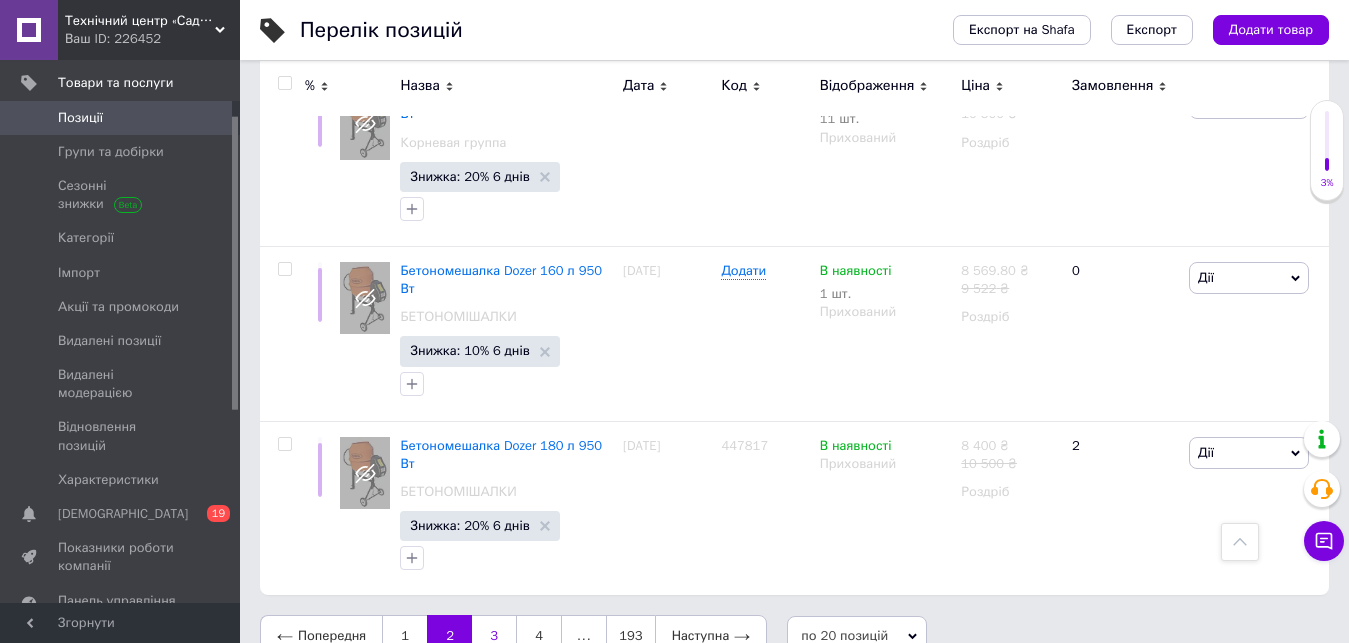 click on "3" at bounding box center (494, 636) 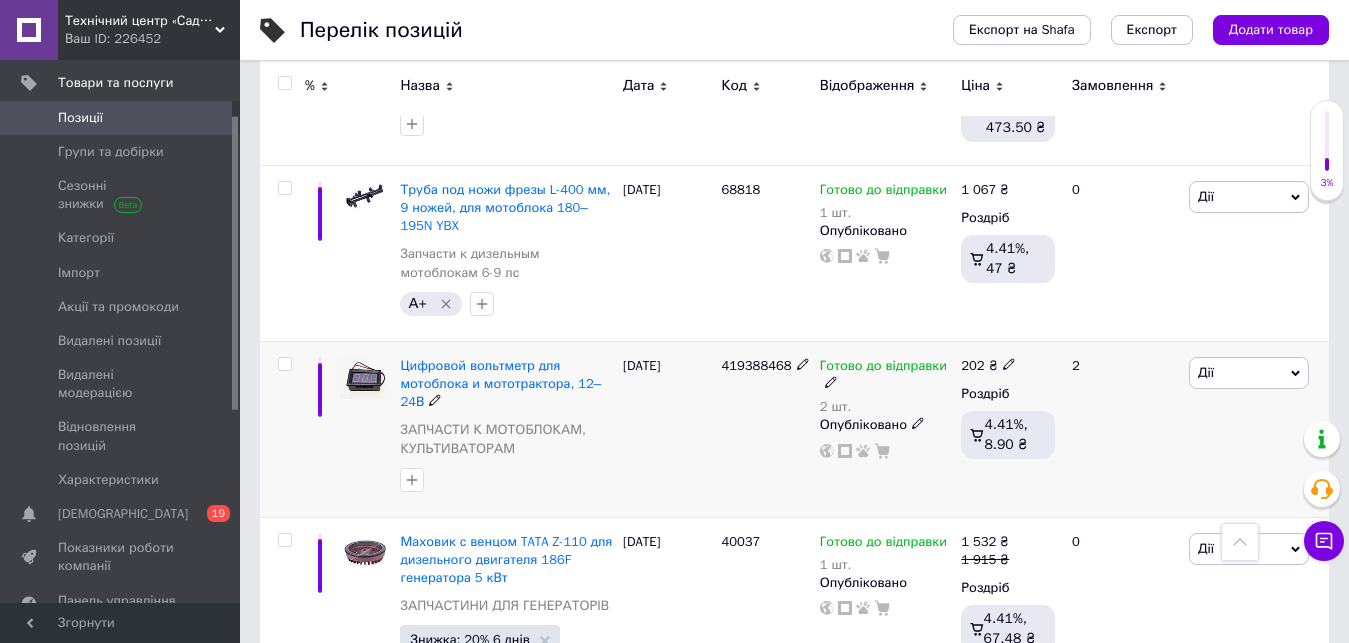 click 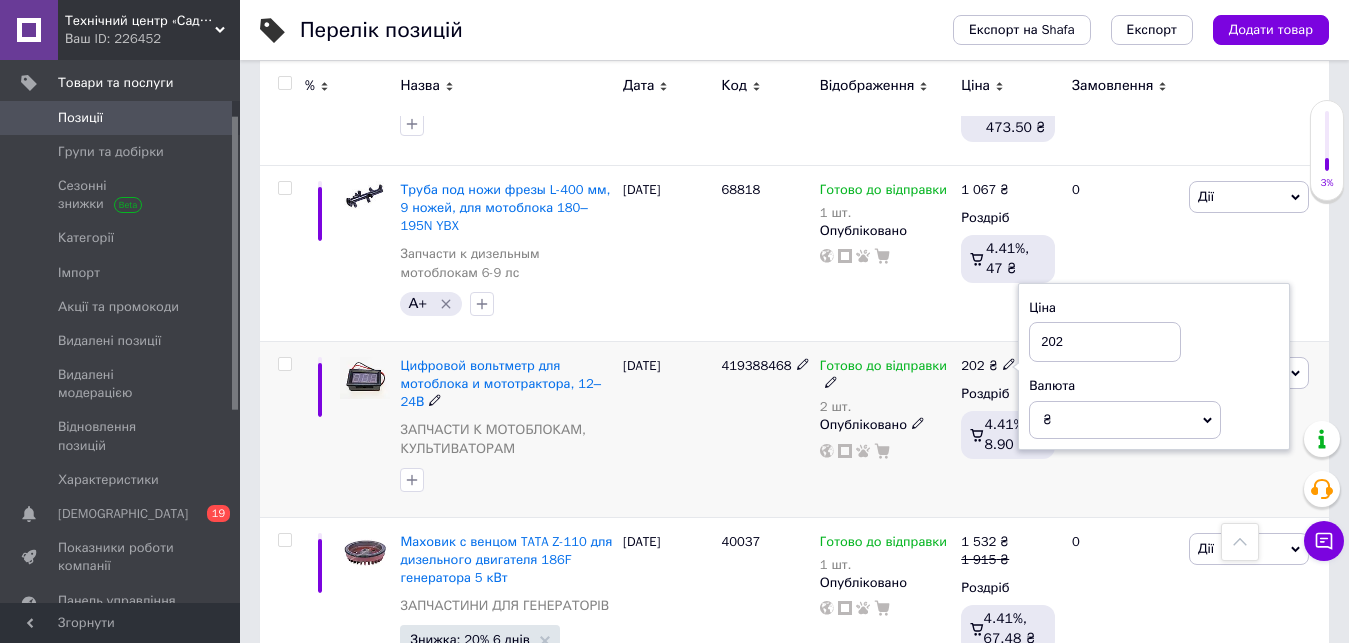 click on "202" at bounding box center [1105, 342] 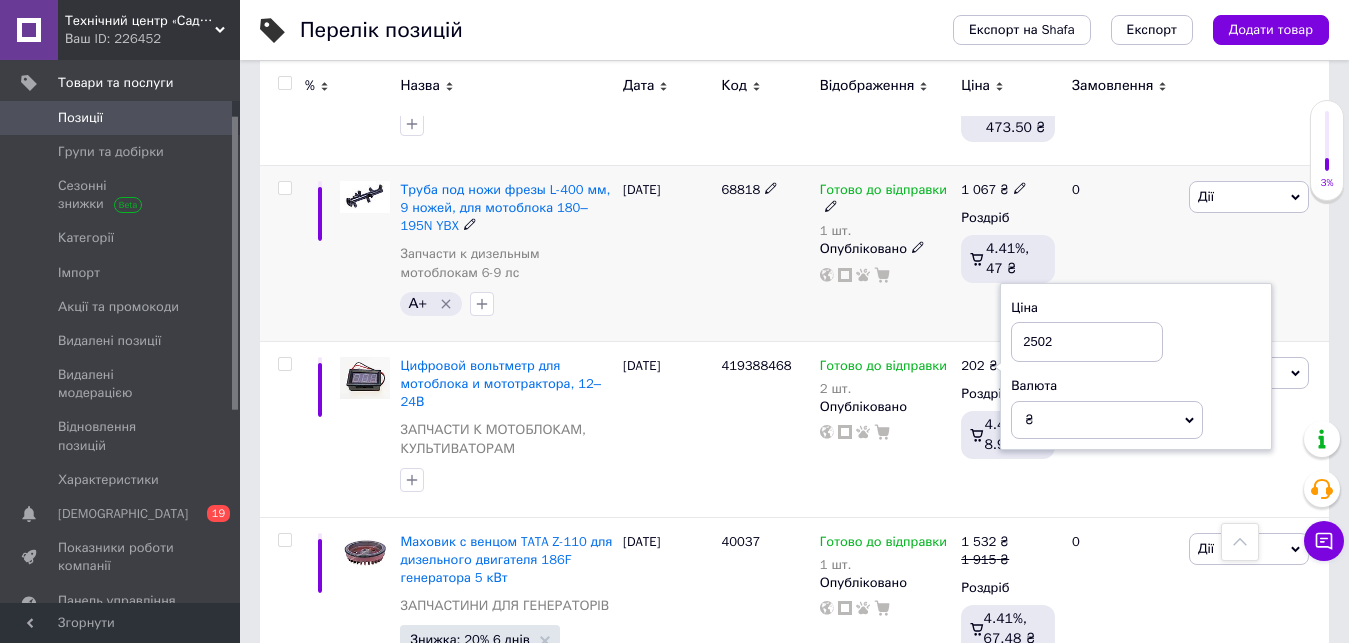 type on "2502" 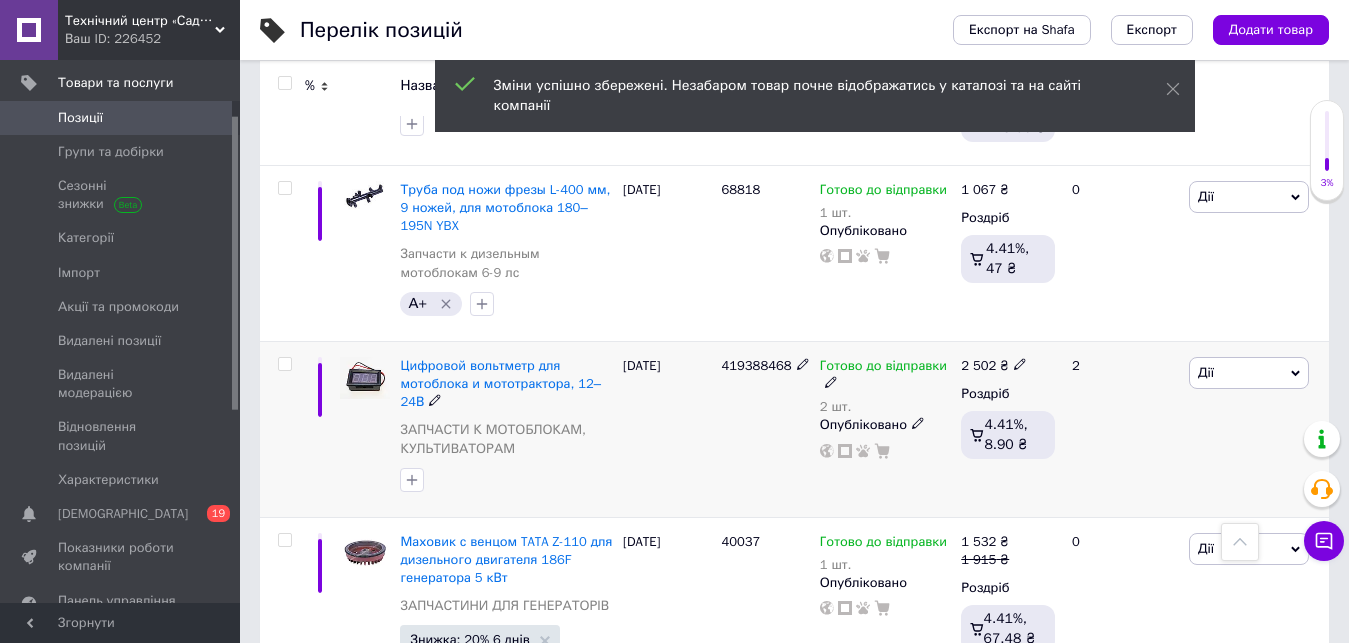 click on "2 502   ₴" at bounding box center [994, 366] 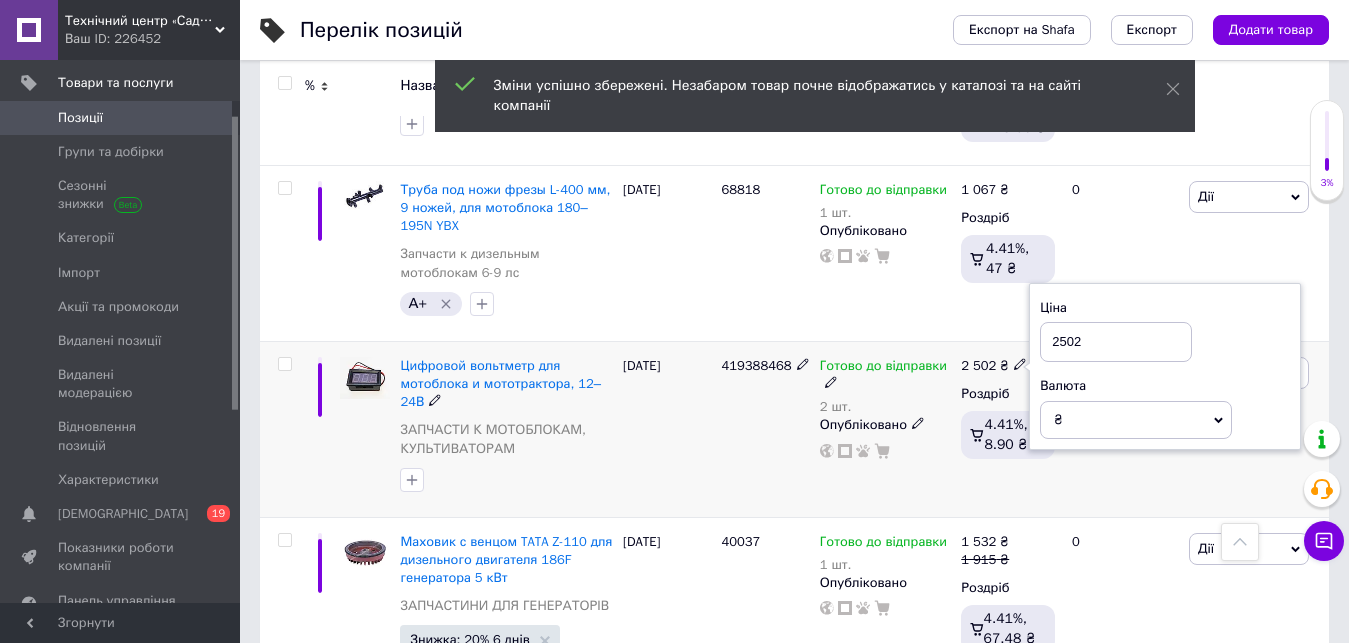 click 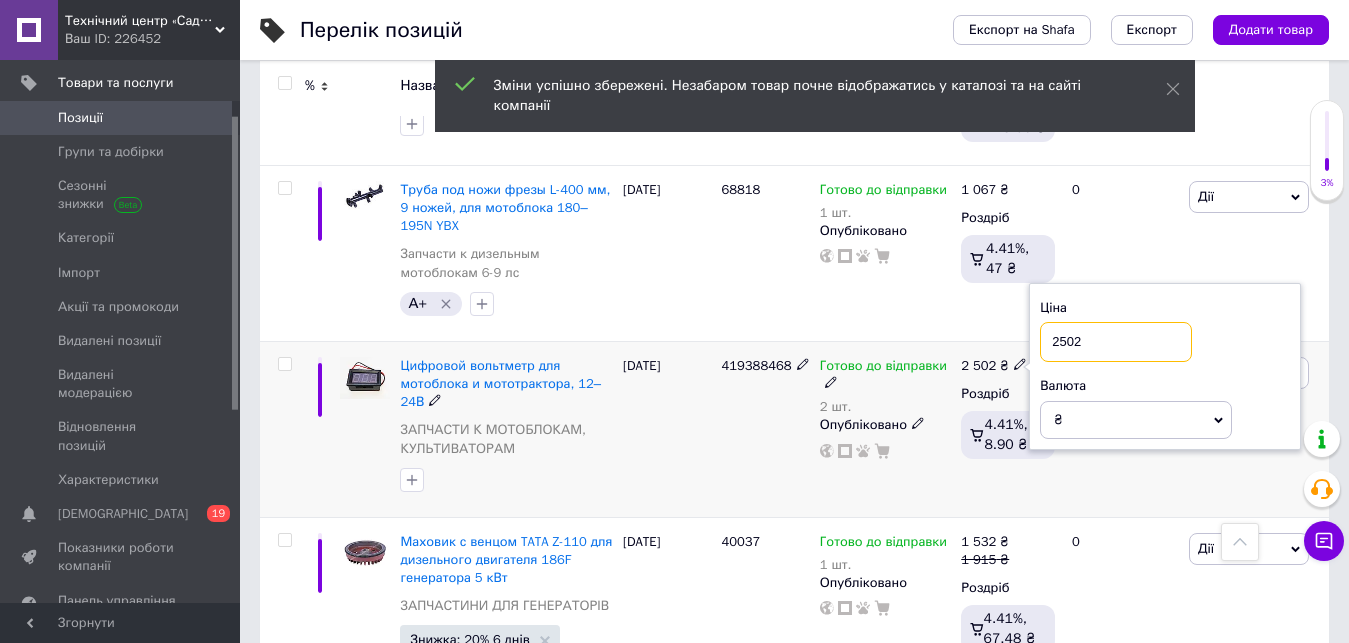 click on "2502" at bounding box center [1116, 342] 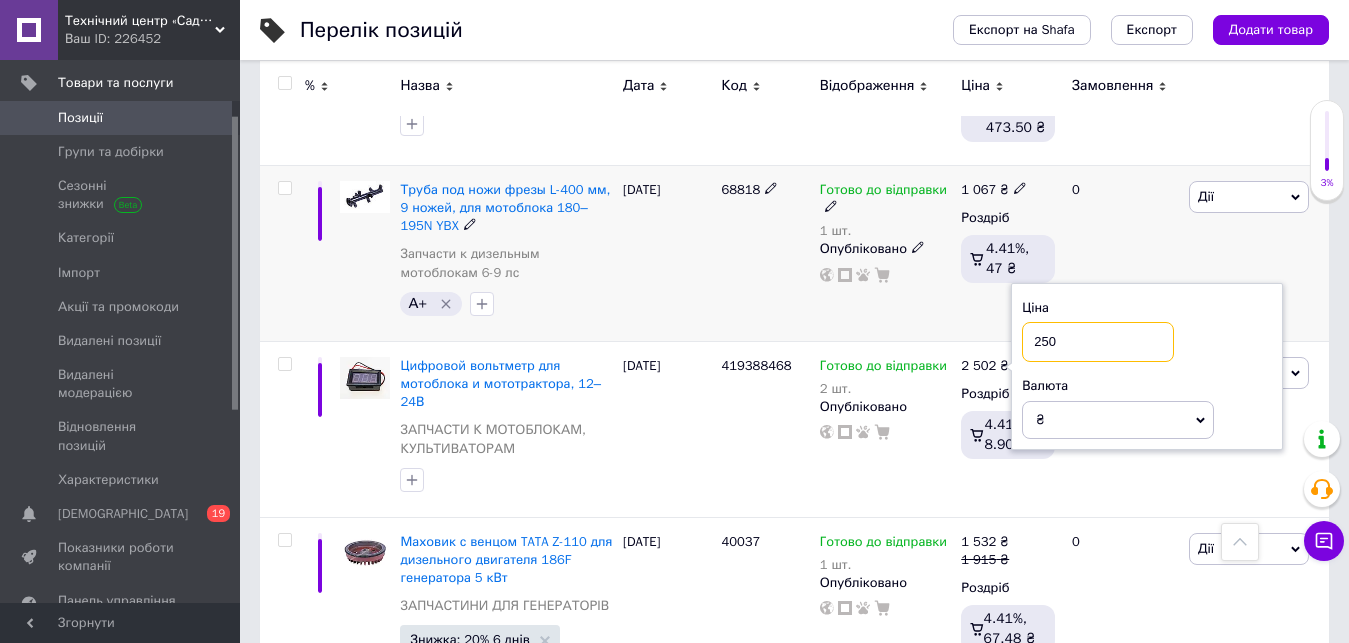 type on "250" 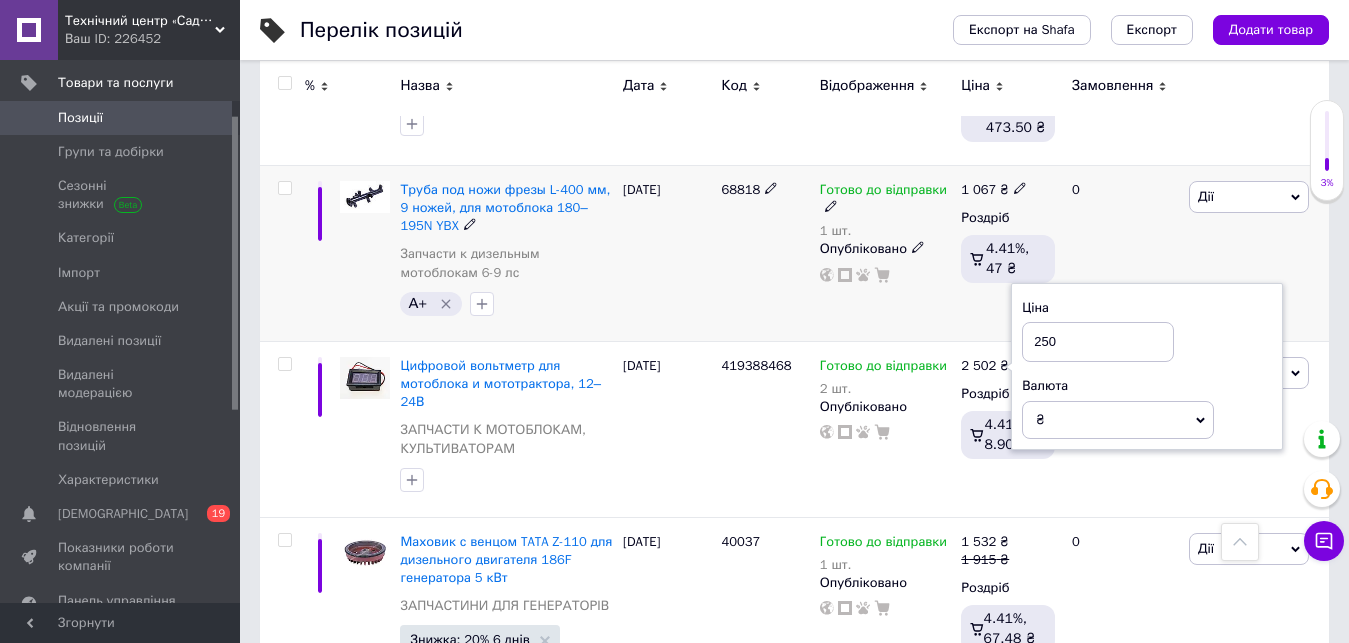 click on "68818" at bounding box center (765, 253) 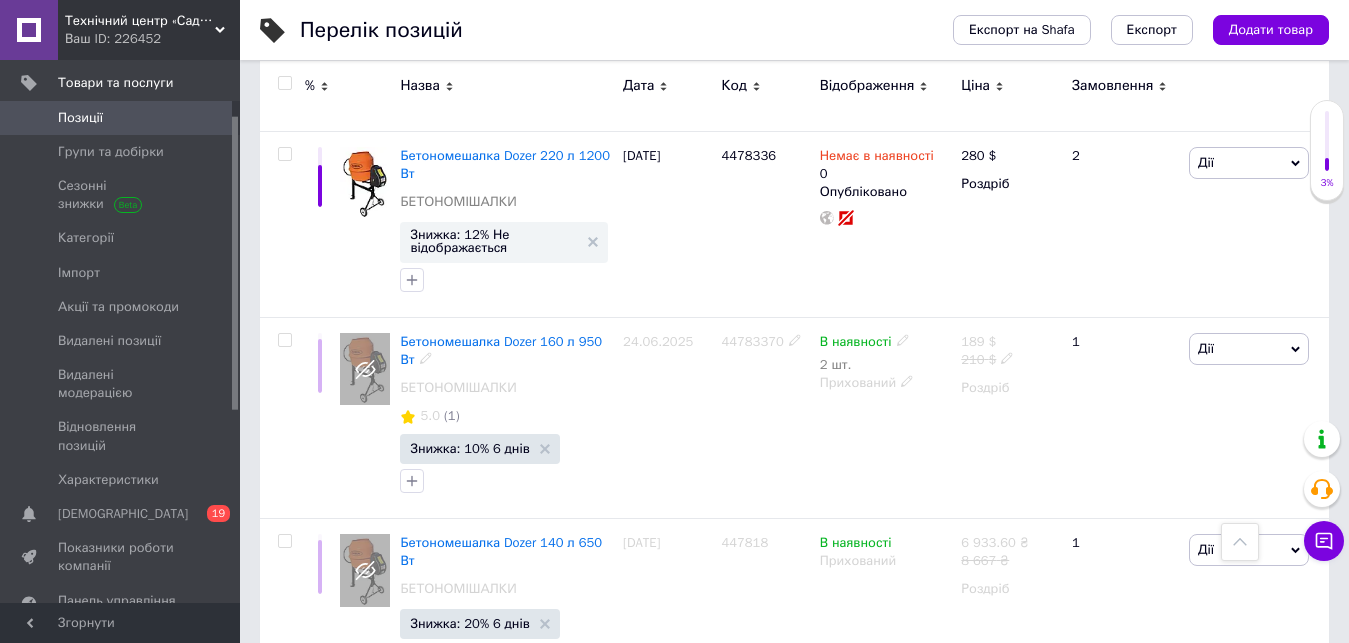 scroll, scrollTop: 970, scrollLeft: 0, axis: vertical 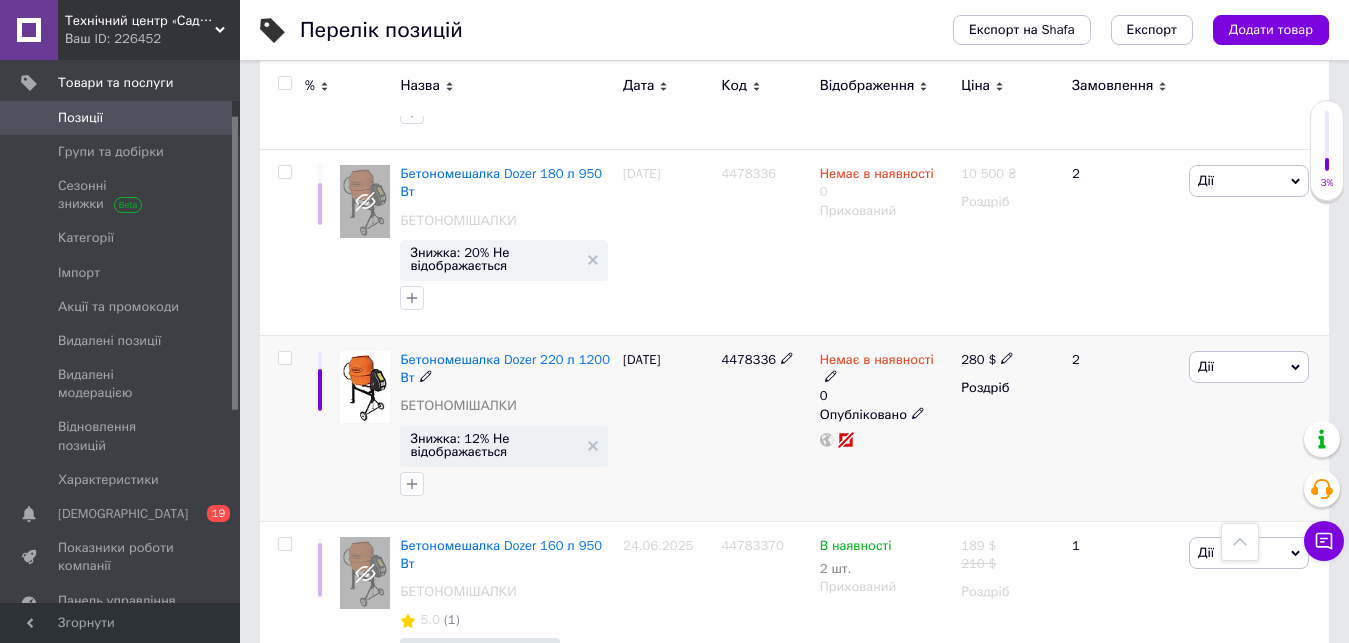 click 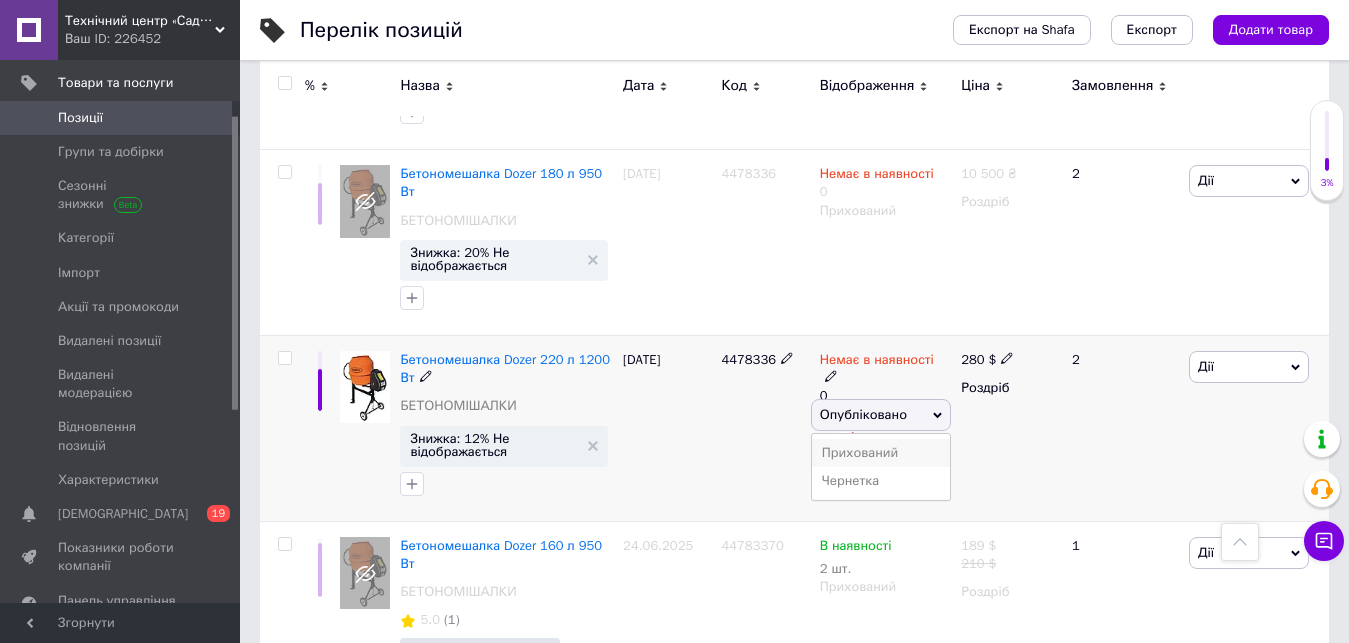 click on "Прихований" at bounding box center (881, 453) 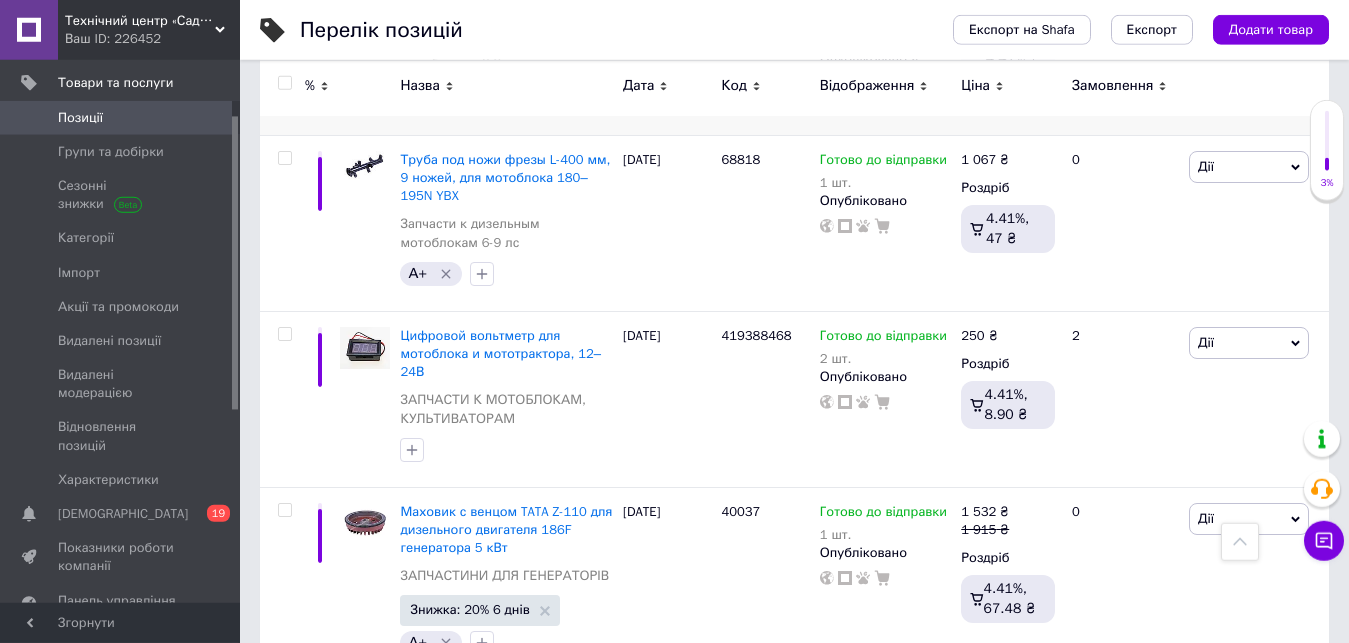 scroll, scrollTop: 3363, scrollLeft: 0, axis: vertical 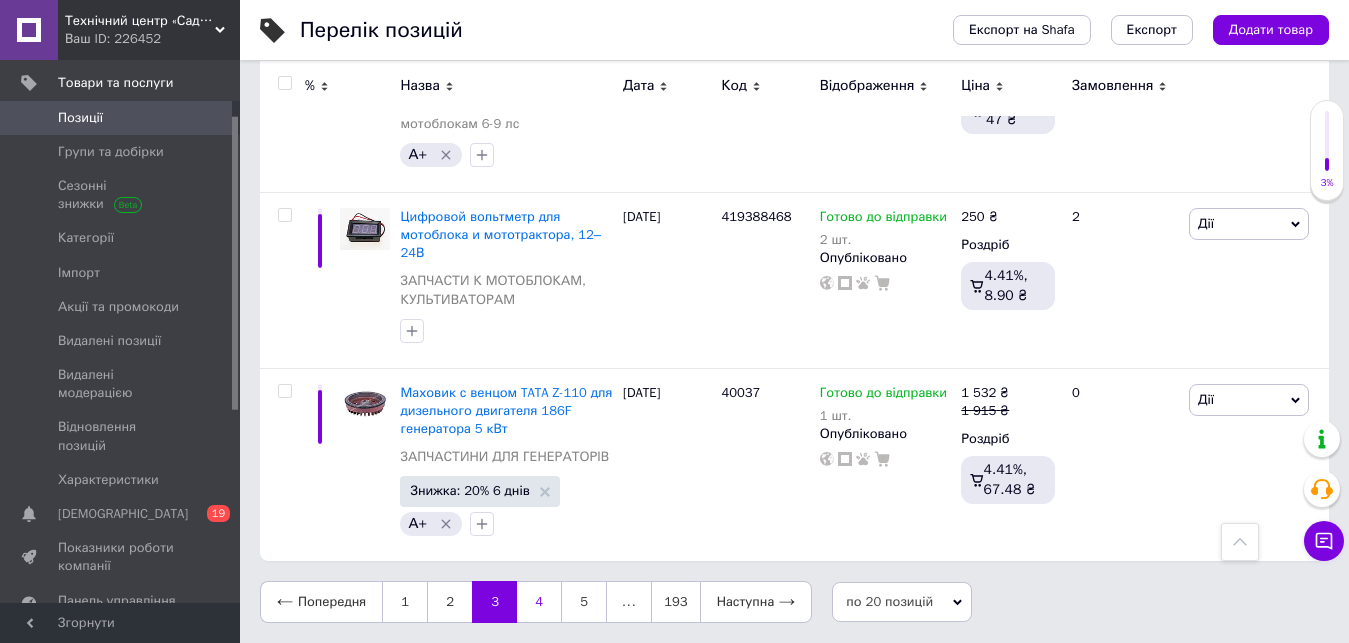 click on "4" at bounding box center (539, 602) 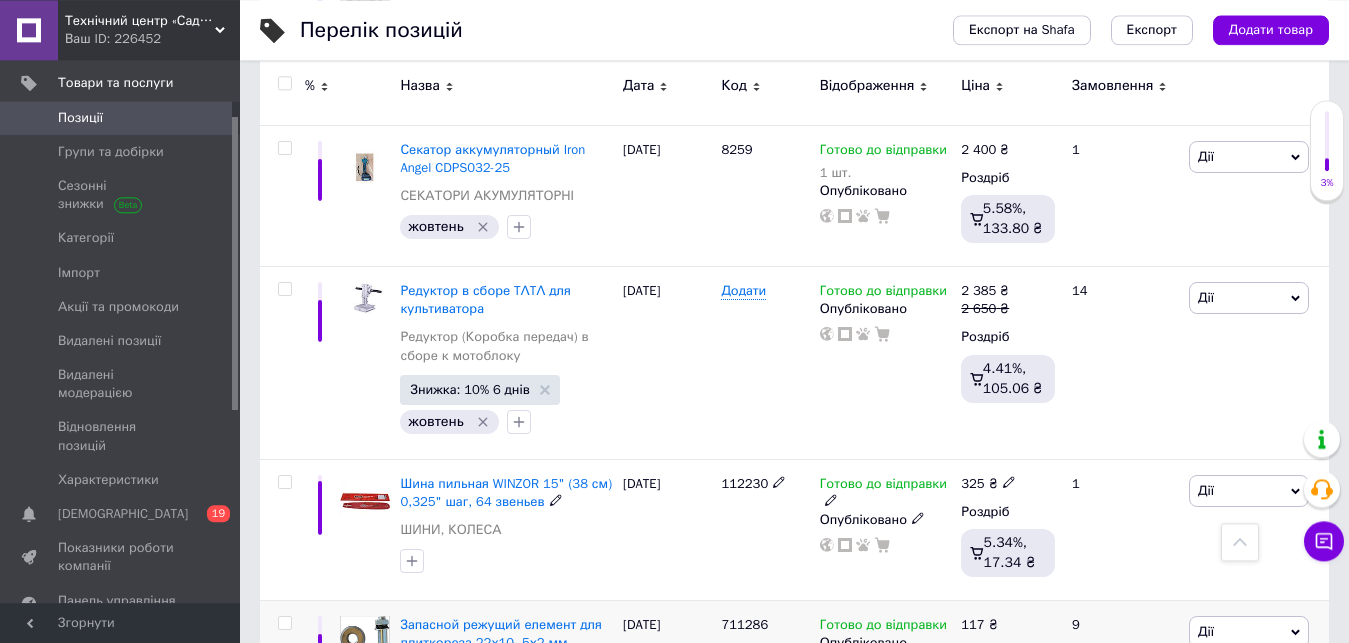 scroll, scrollTop: 1255, scrollLeft: 0, axis: vertical 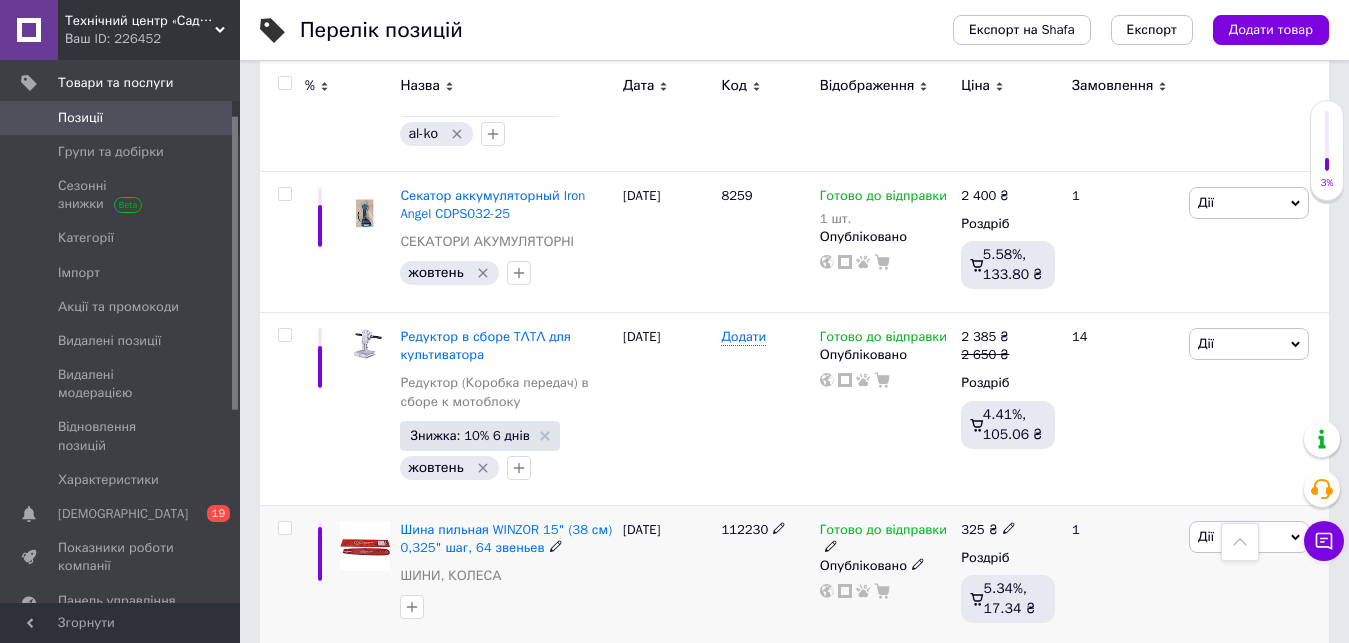 click 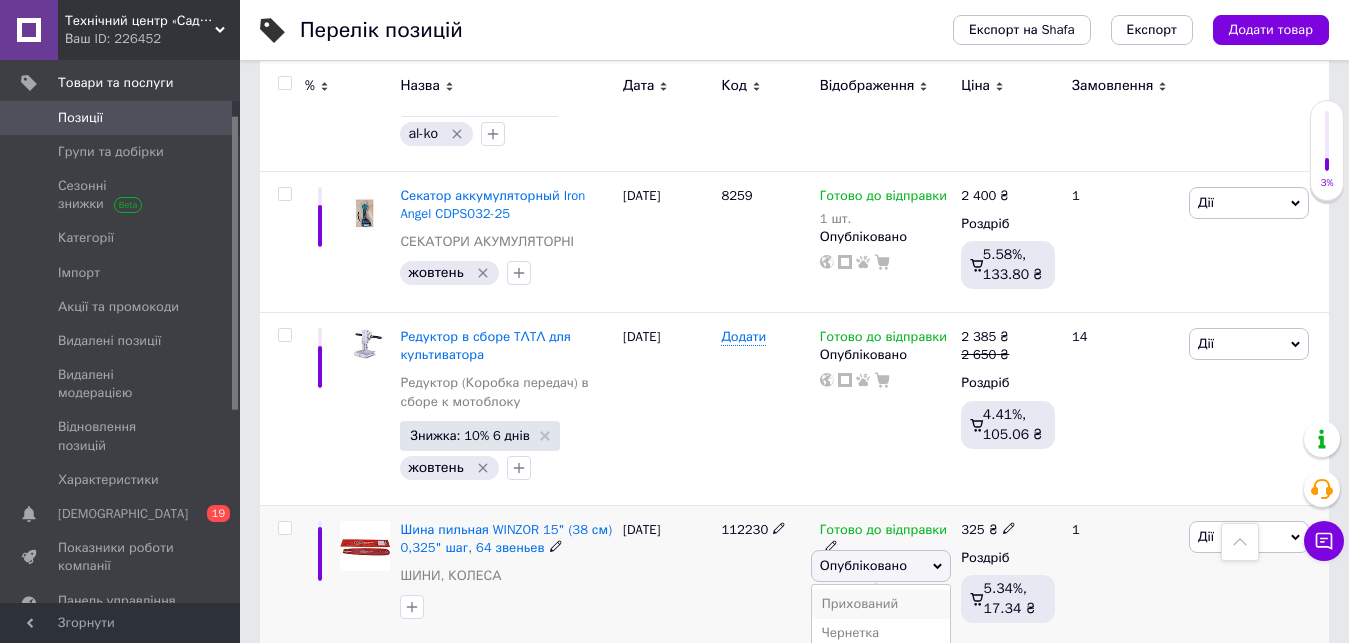 click on "Прихований" at bounding box center (881, 604) 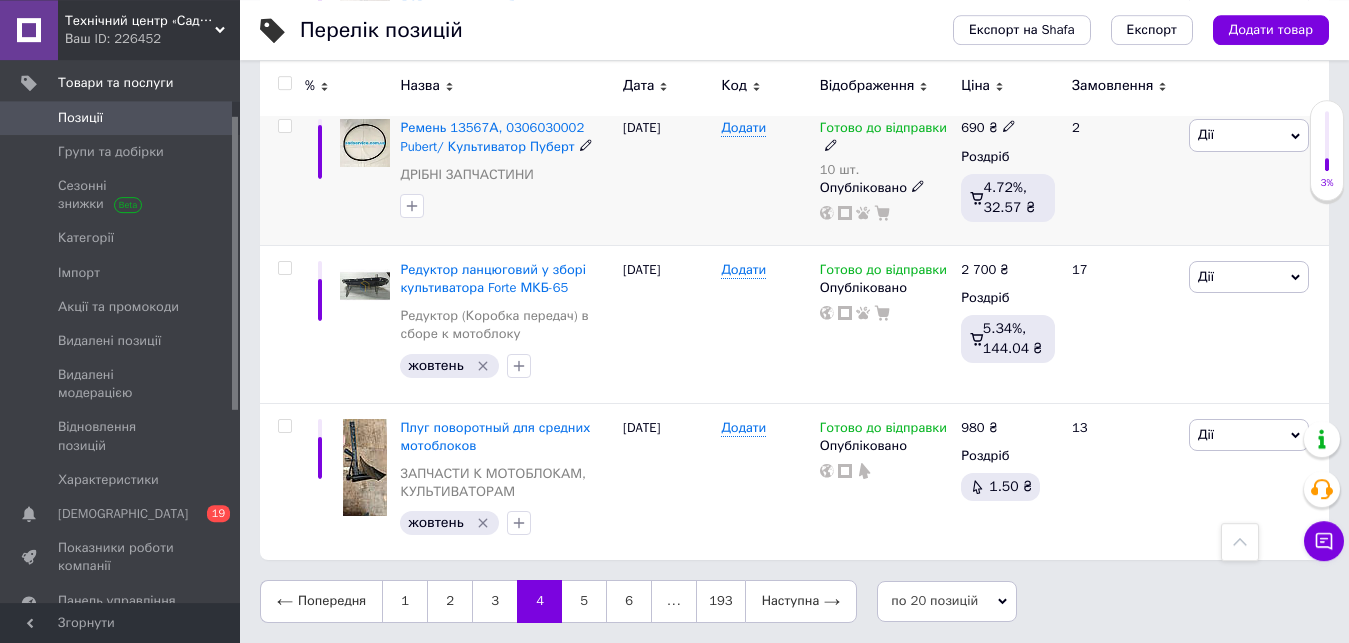 scroll, scrollTop: 3091, scrollLeft: 0, axis: vertical 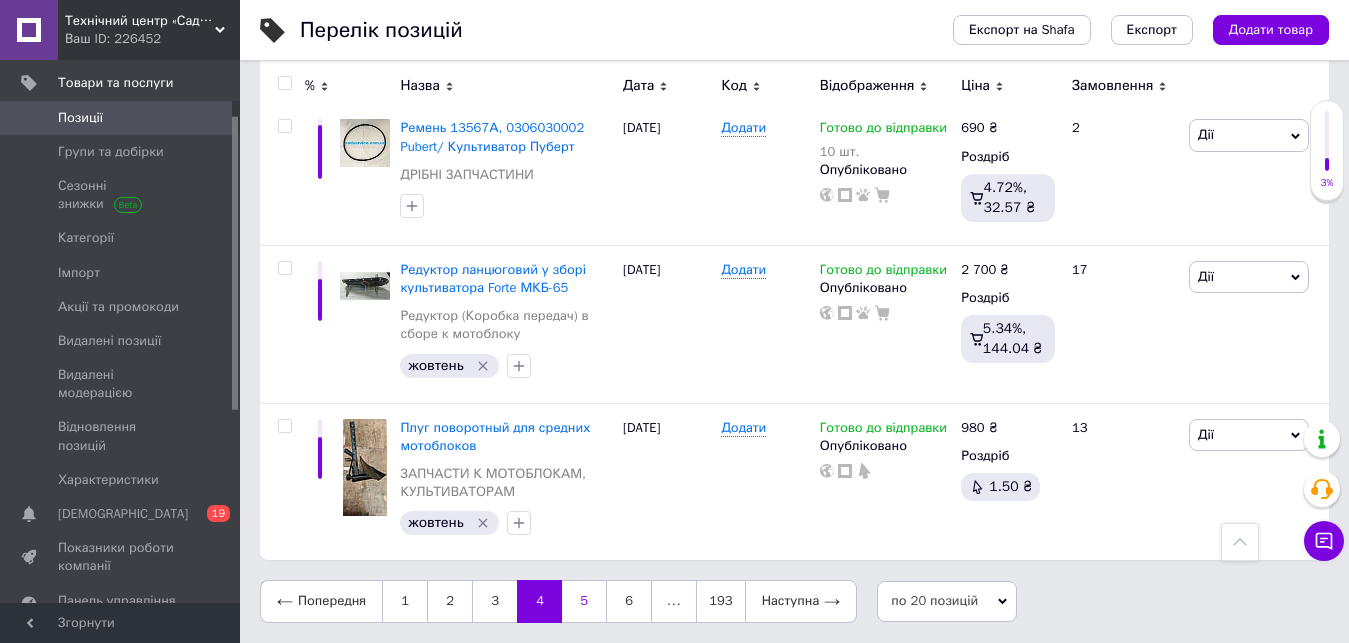 click on "5" at bounding box center [584, 601] 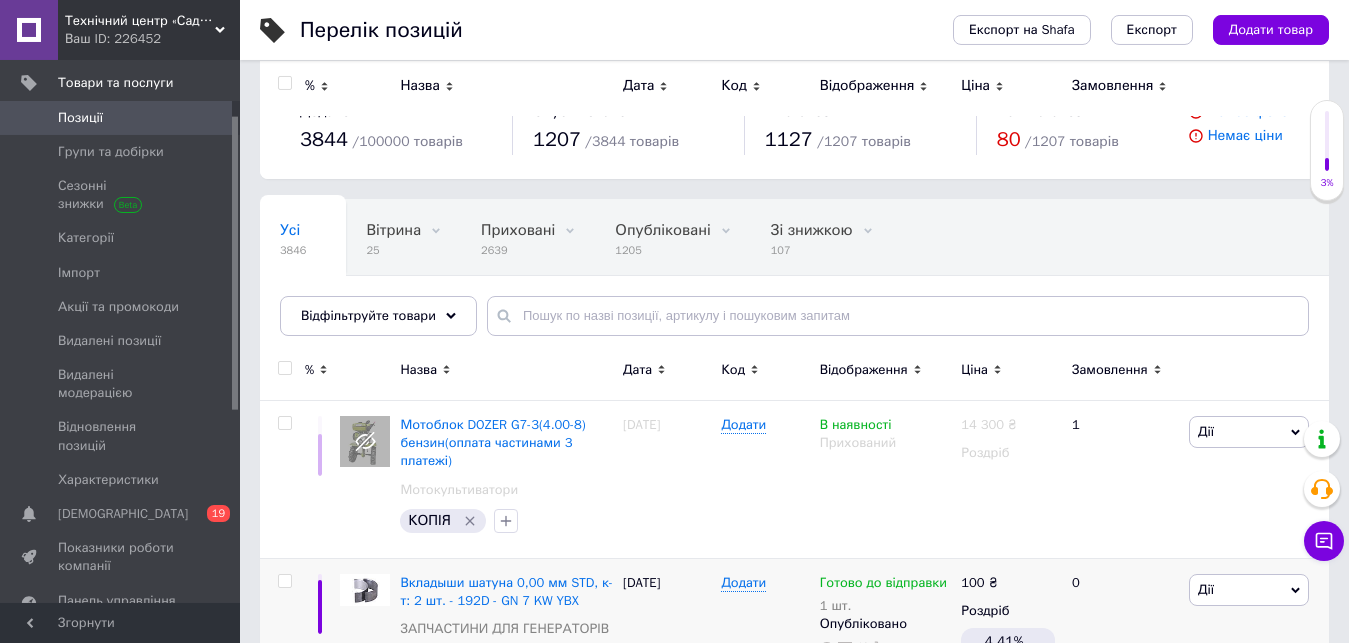 scroll, scrollTop: 0, scrollLeft: 0, axis: both 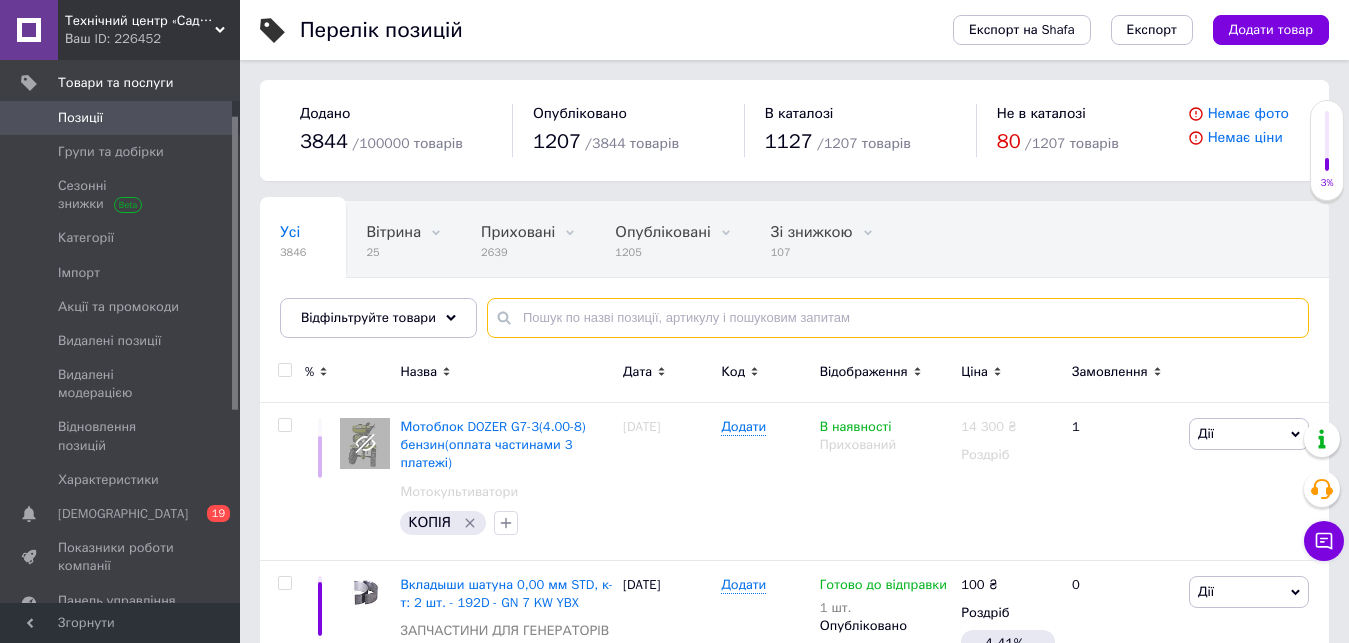 click at bounding box center [898, 318] 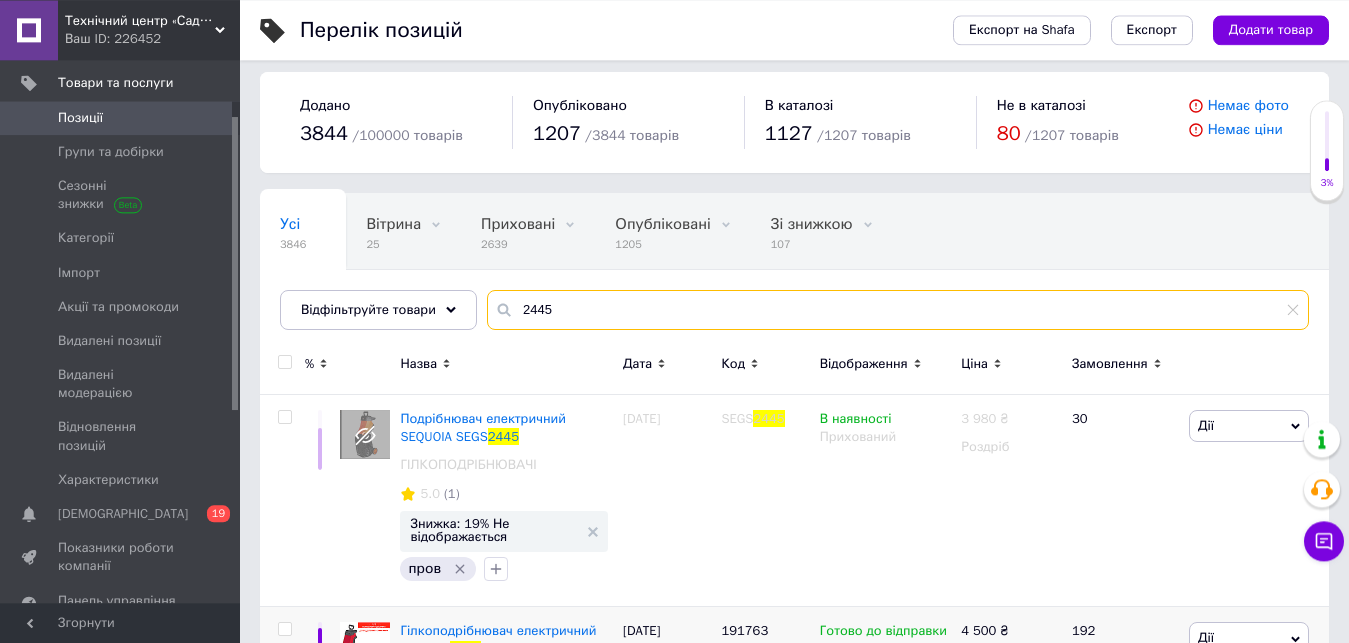 scroll, scrollTop: 382, scrollLeft: 0, axis: vertical 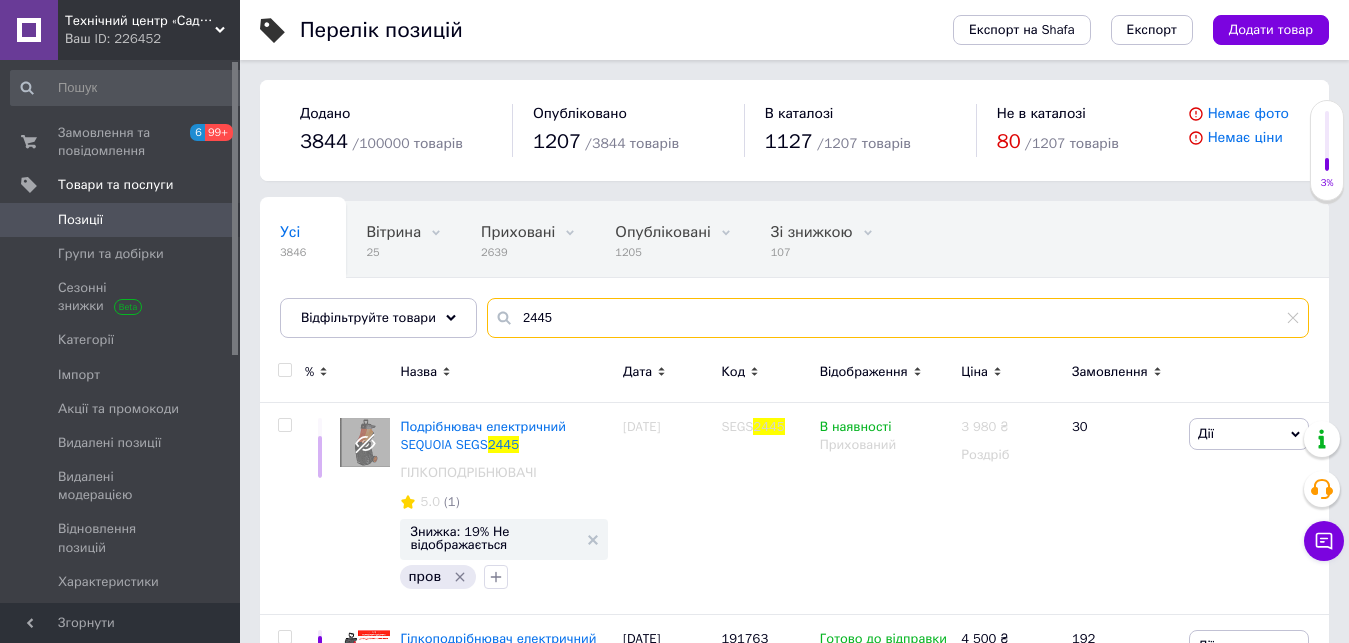 click on "2445" at bounding box center [898, 318] 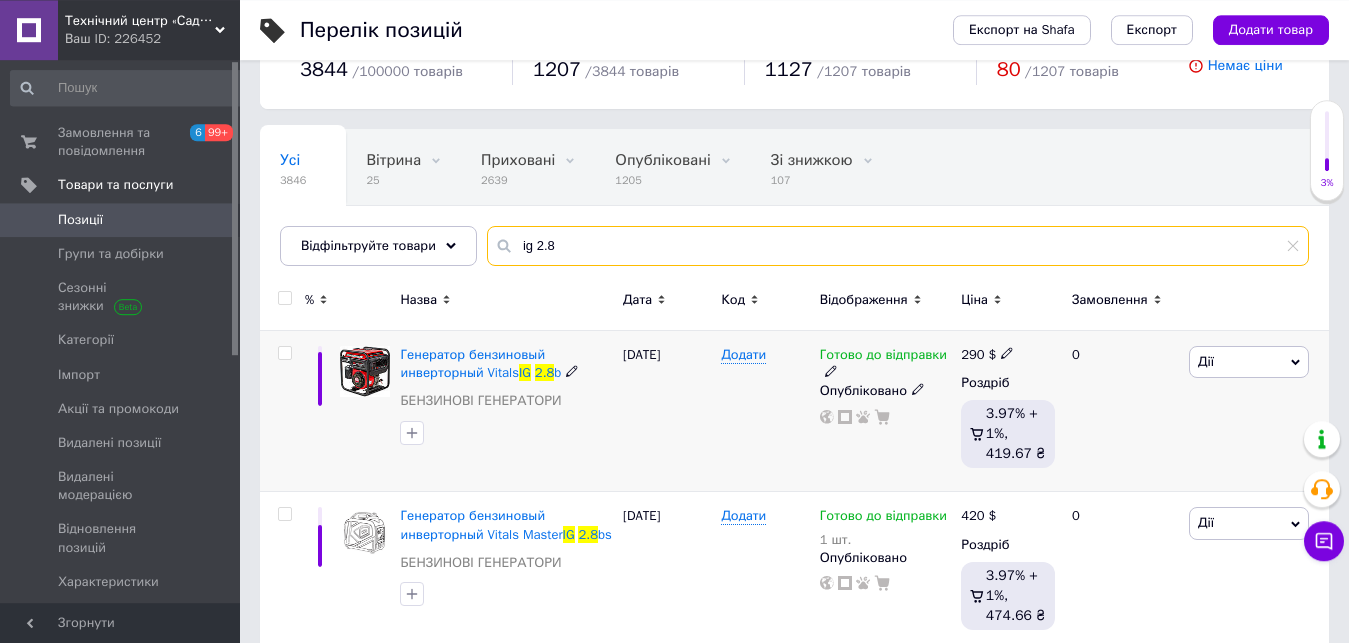 scroll, scrollTop: 101, scrollLeft: 0, axis: vertical 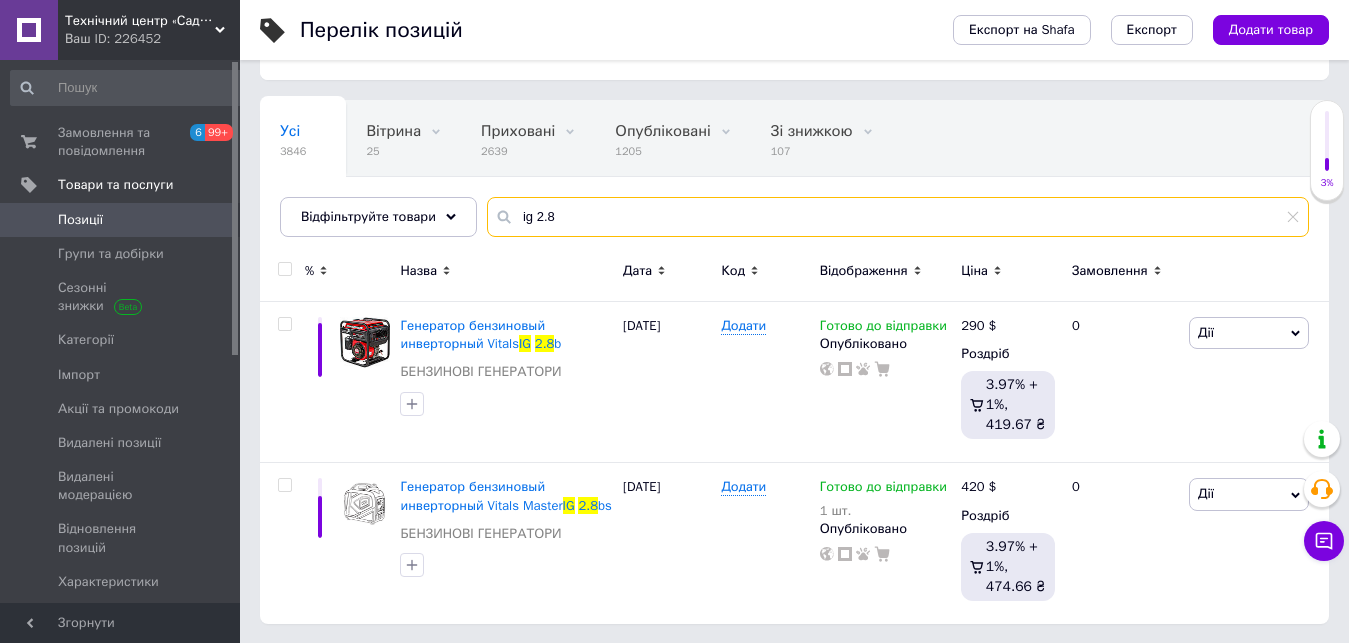 type on "ig 2.8" 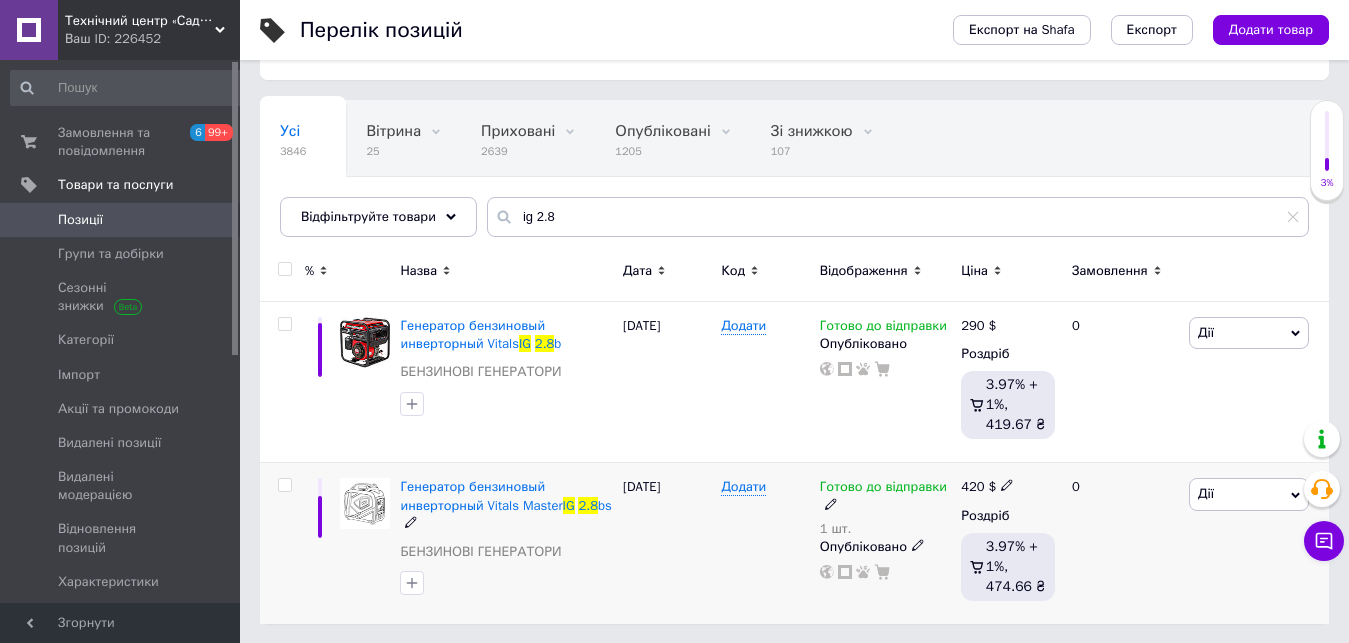 click 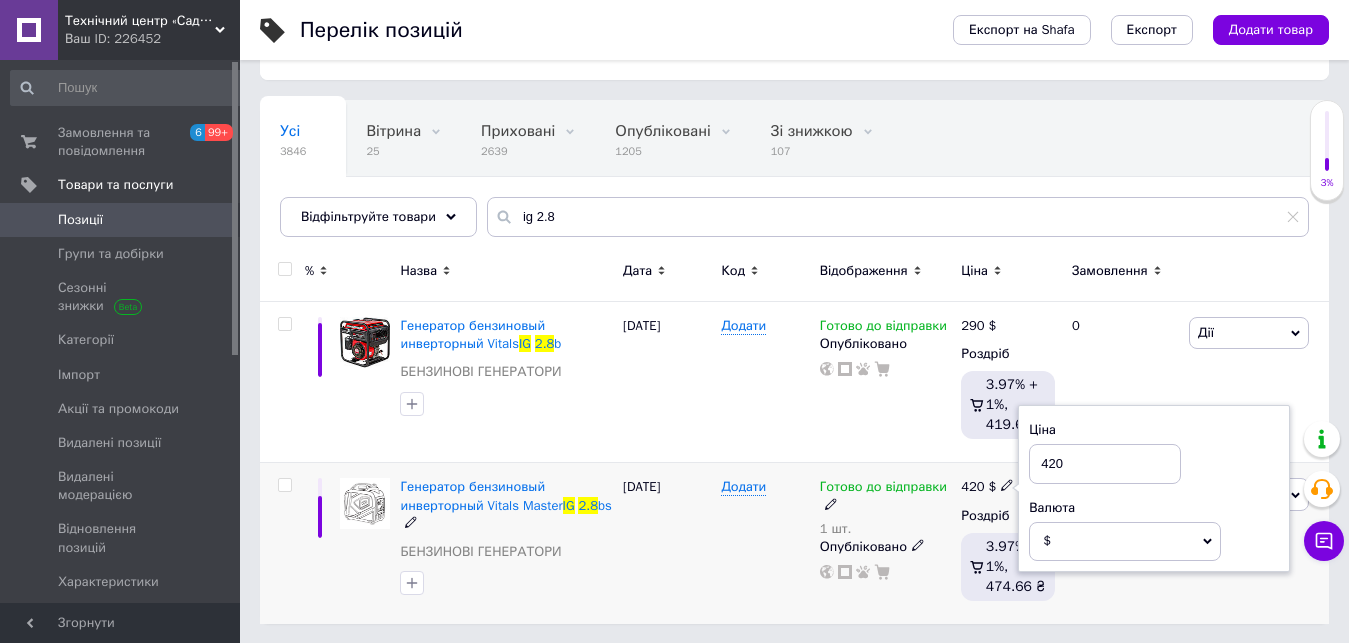 click on "420" at bounding box center (1105, 464) 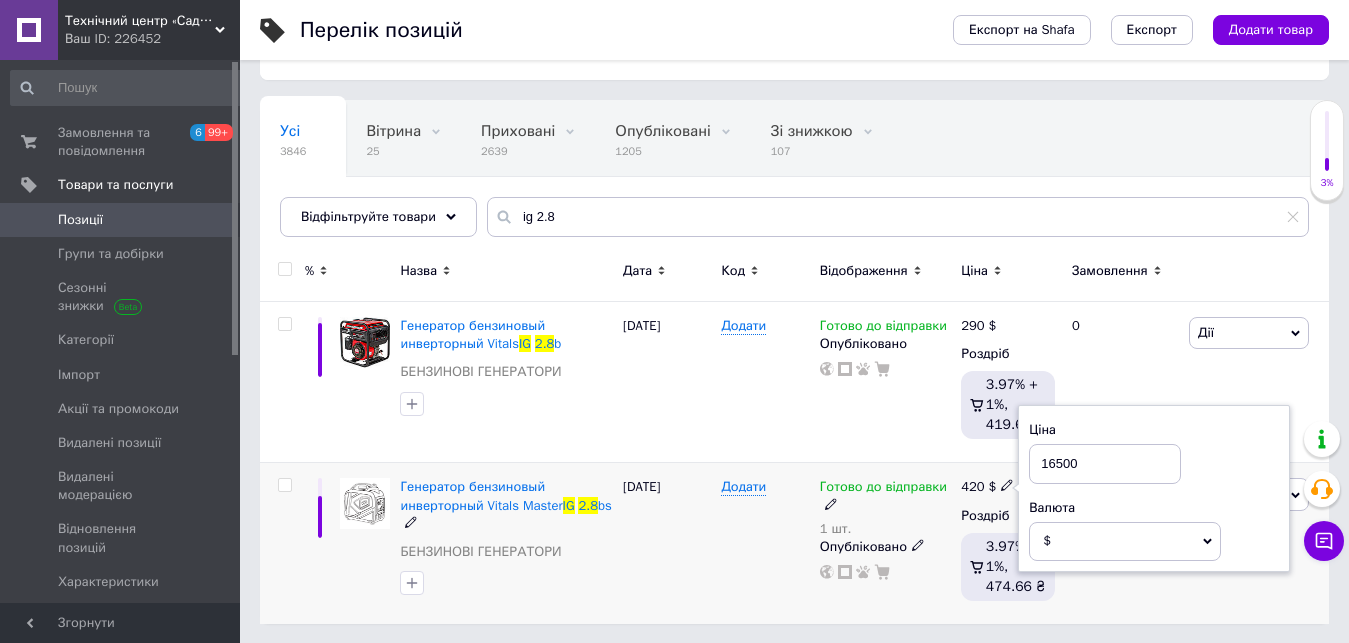 type on "16500" 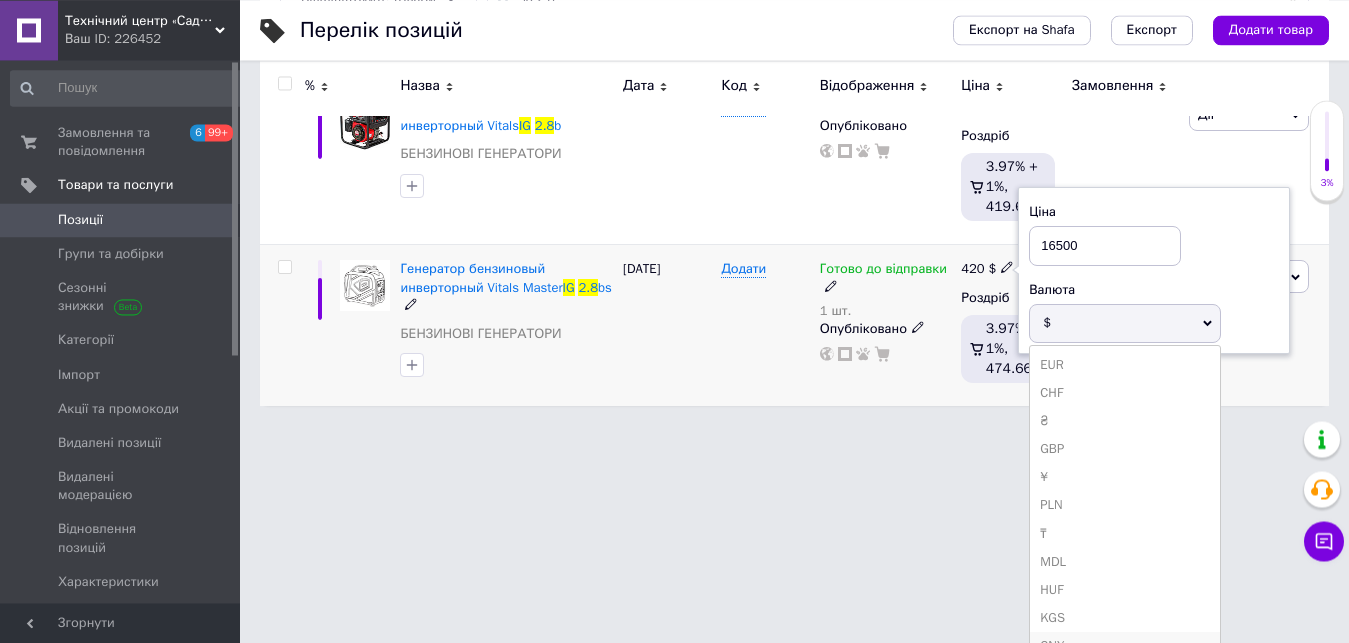 scroll, scrollTop: 407, scrollLeft: 0, axis: vertical 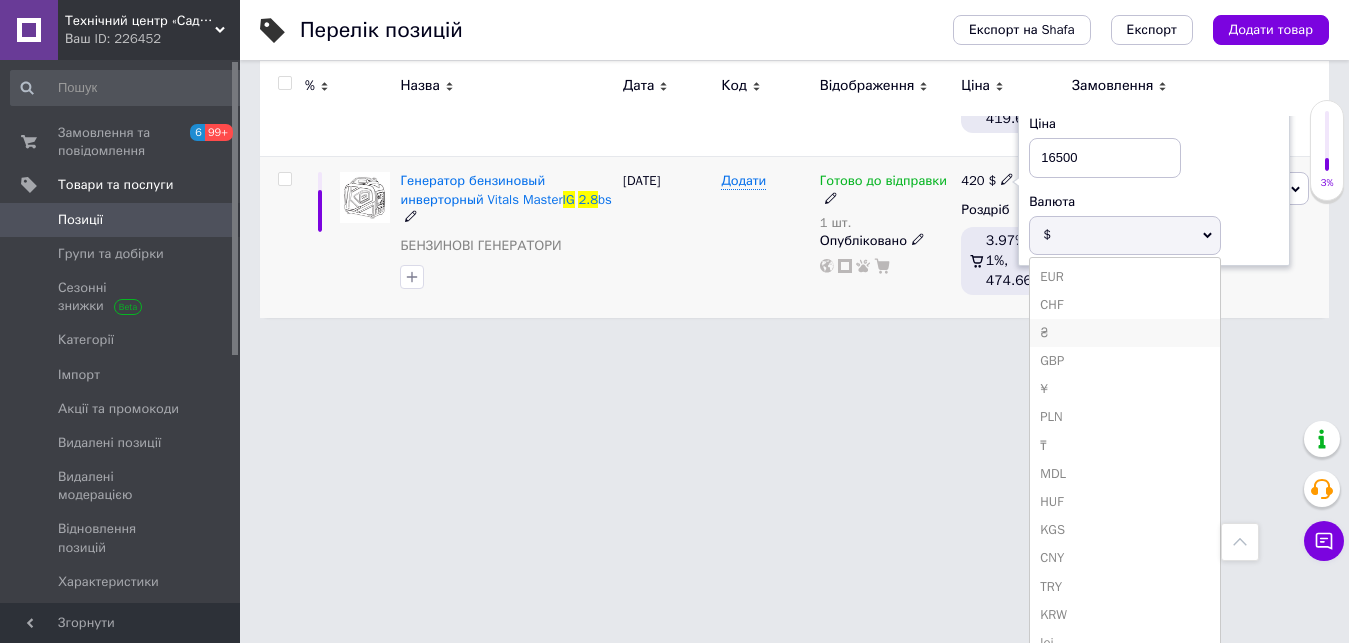 click on "₴" at bounding box center [1125, 333] 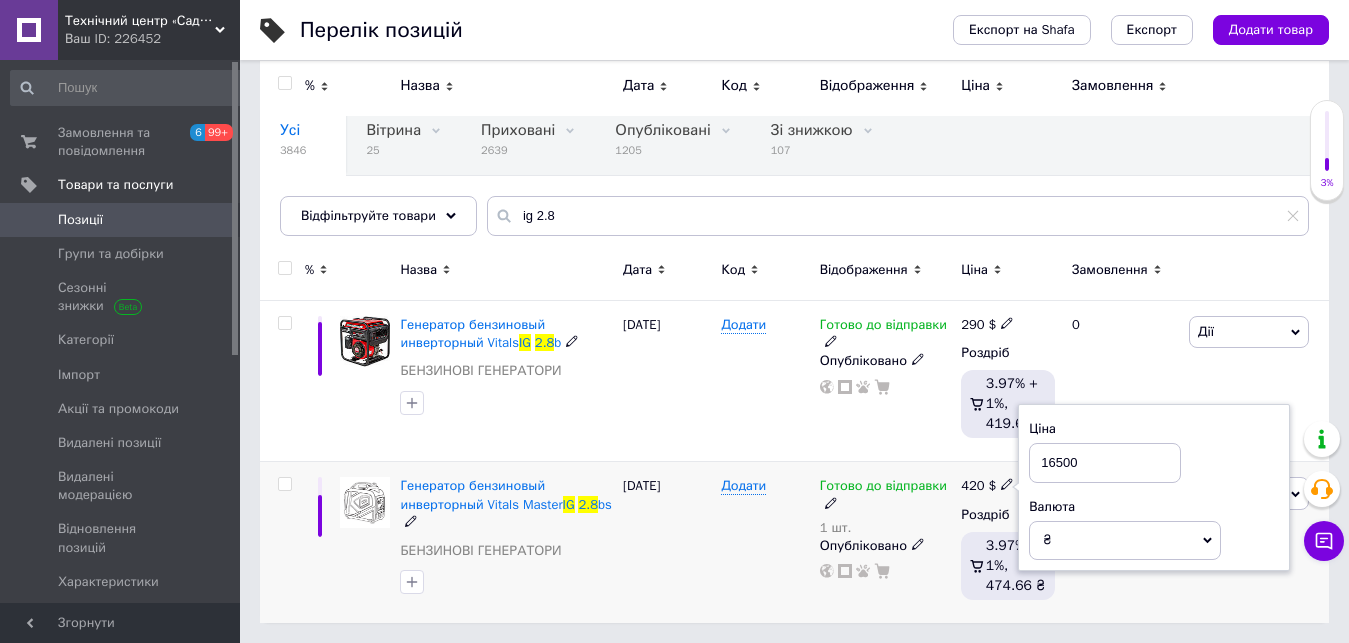 scroll, scrollTop: 101, scrollLeft: 0, axis: vertical 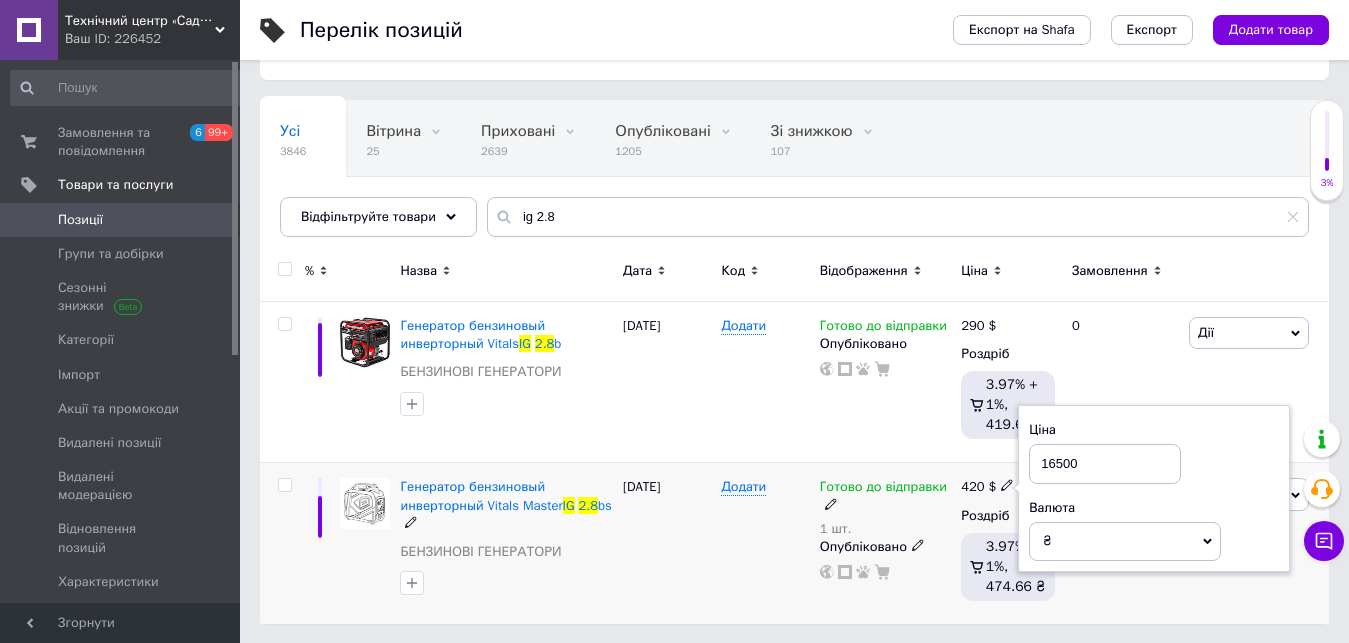 click on "[DATE]" at bounding box center (667, 543) 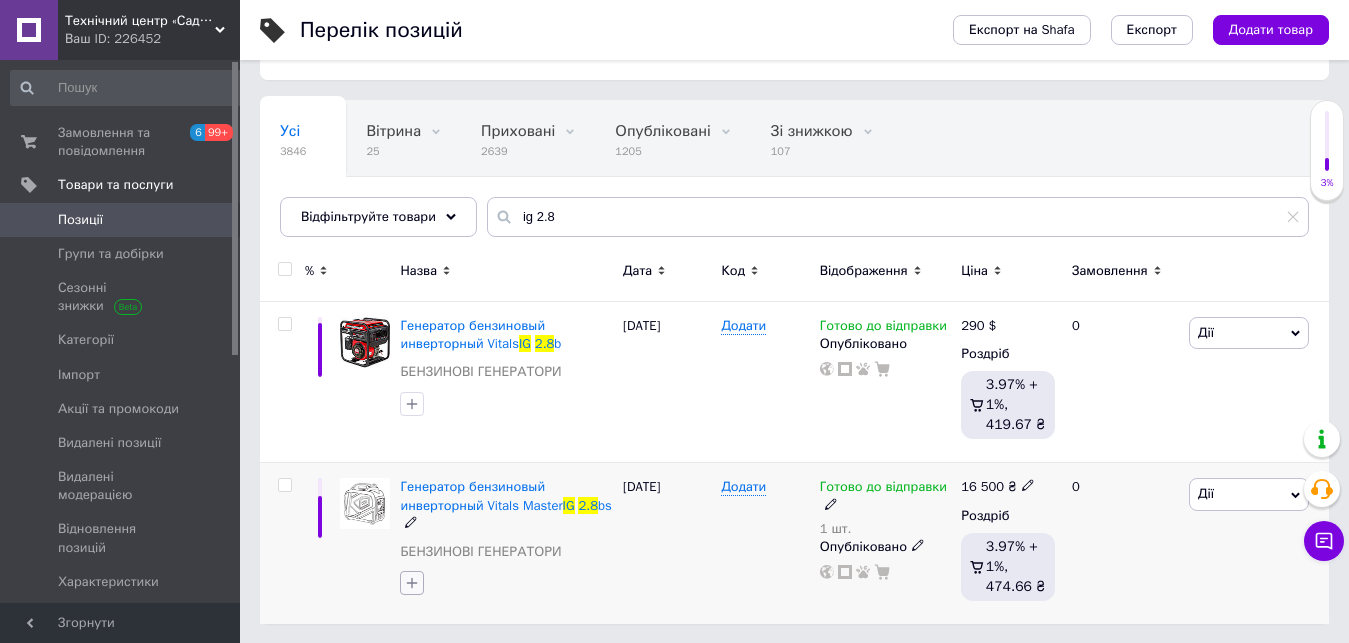 click 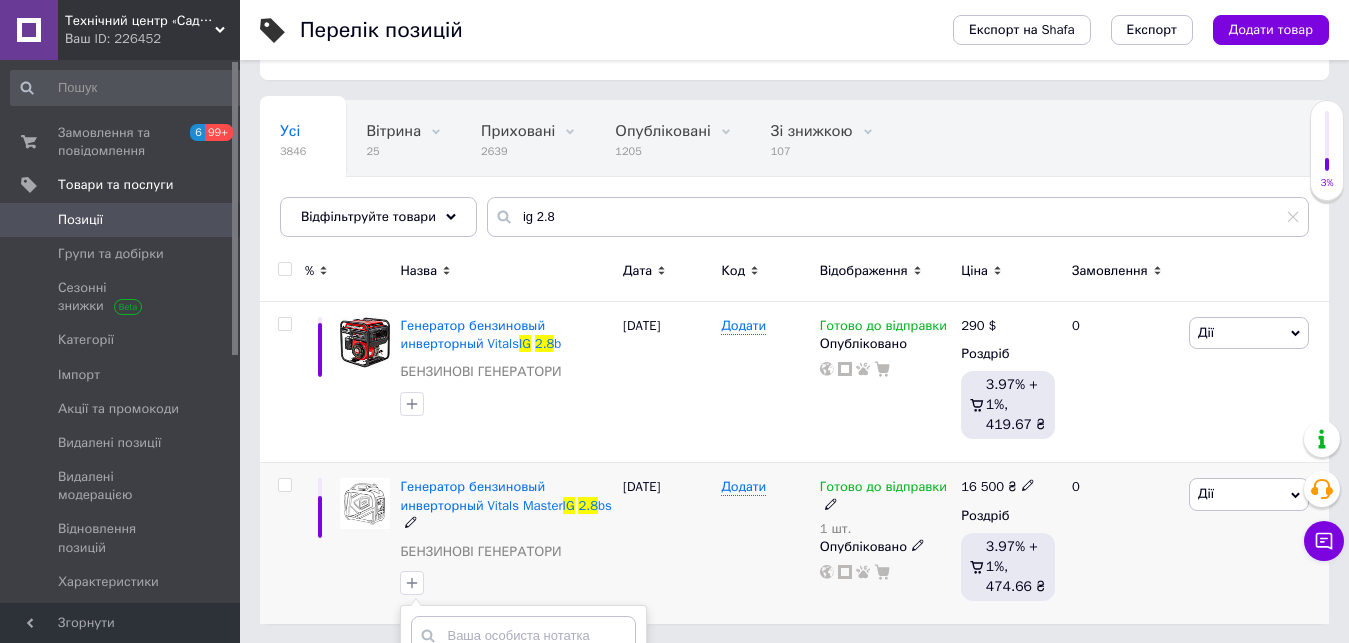 scroll, scrollTop: 305, scrollLeft: 0, axis: vertical 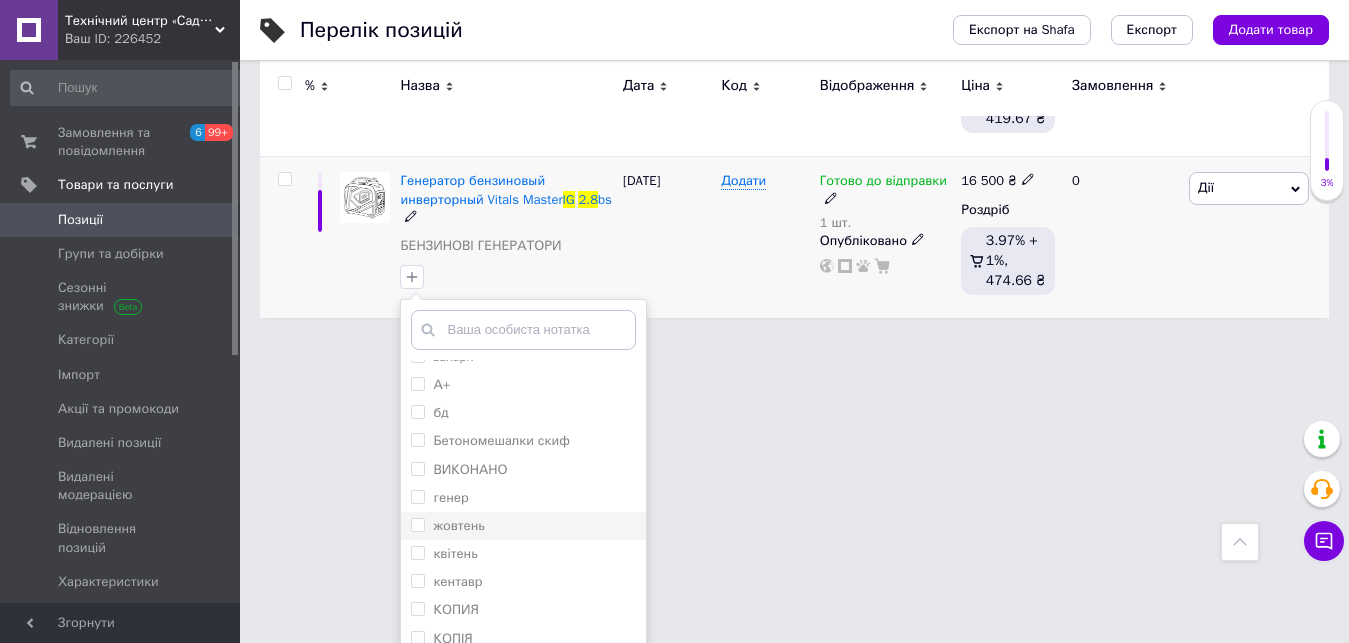 click on "жовтень" at bounding box center [458, 525] 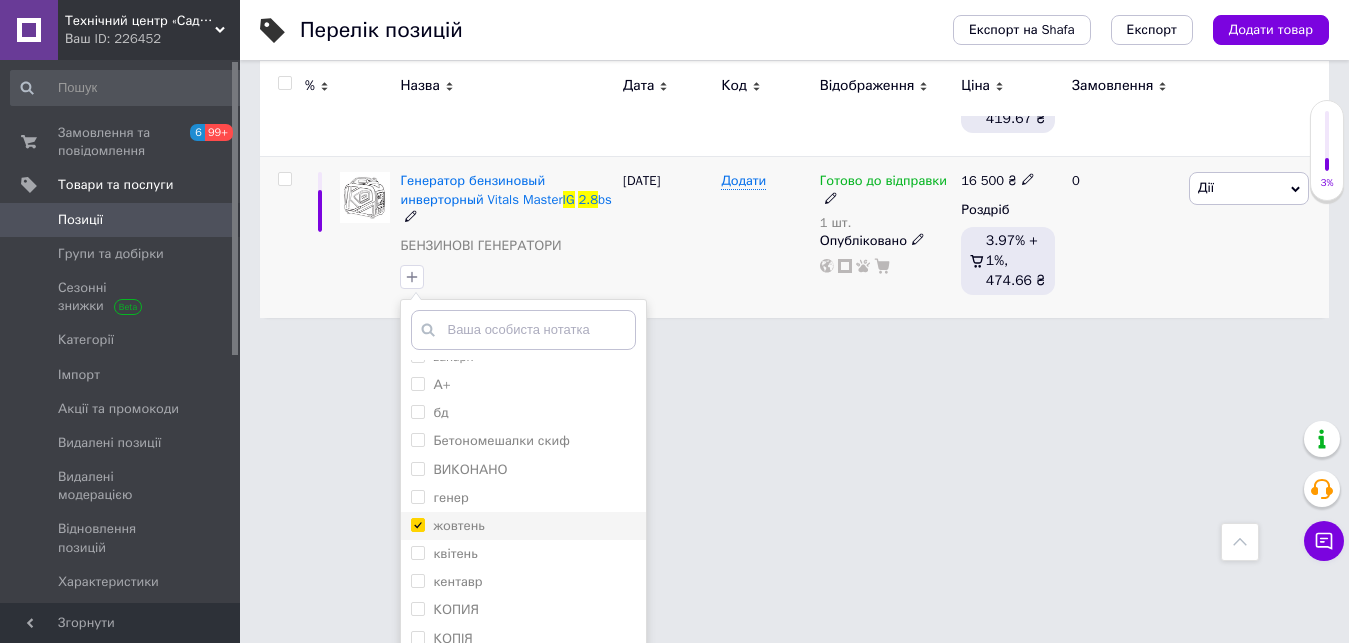 checkbox on "true" 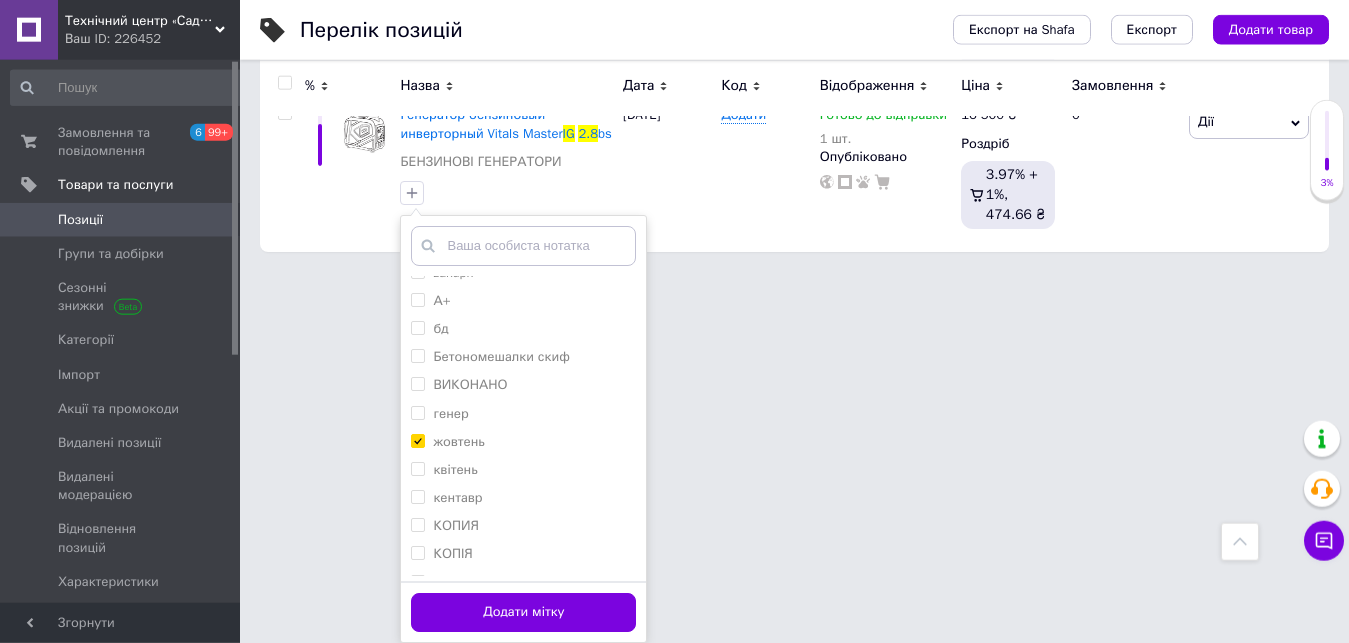 scroll, scrollTop: 490, scrollLeft: 0, axis: vertical 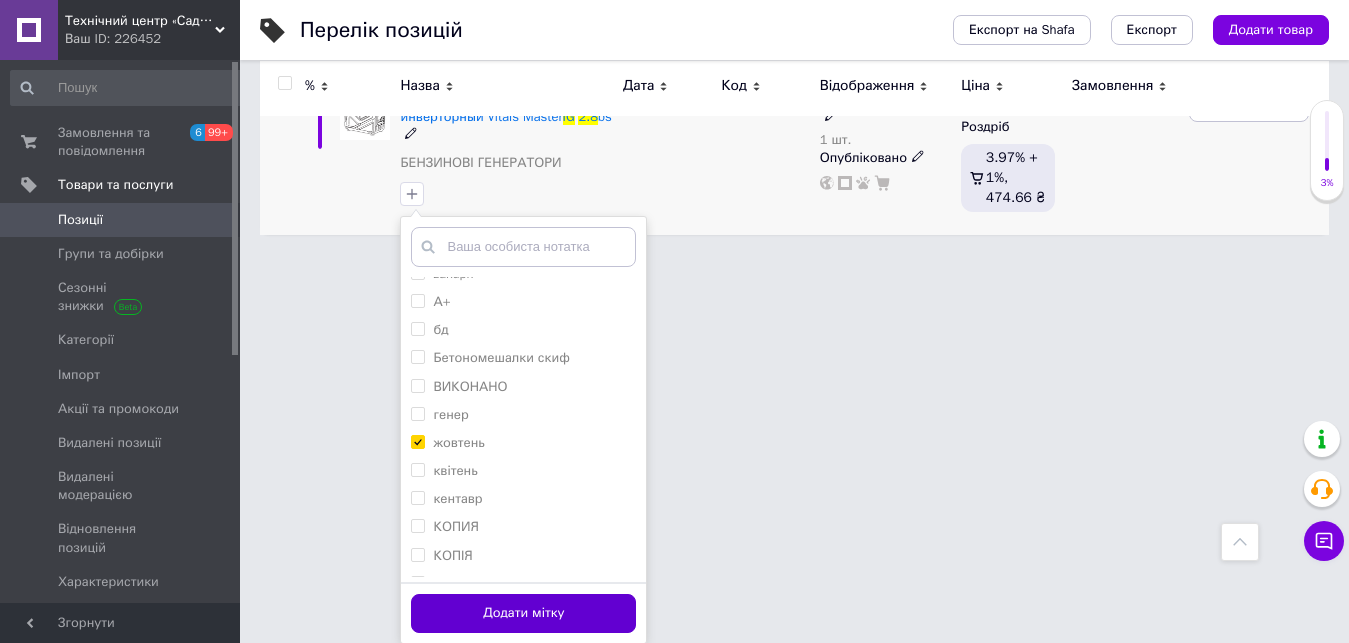 click on "Додати мітку" at bounding box center (523, 613) 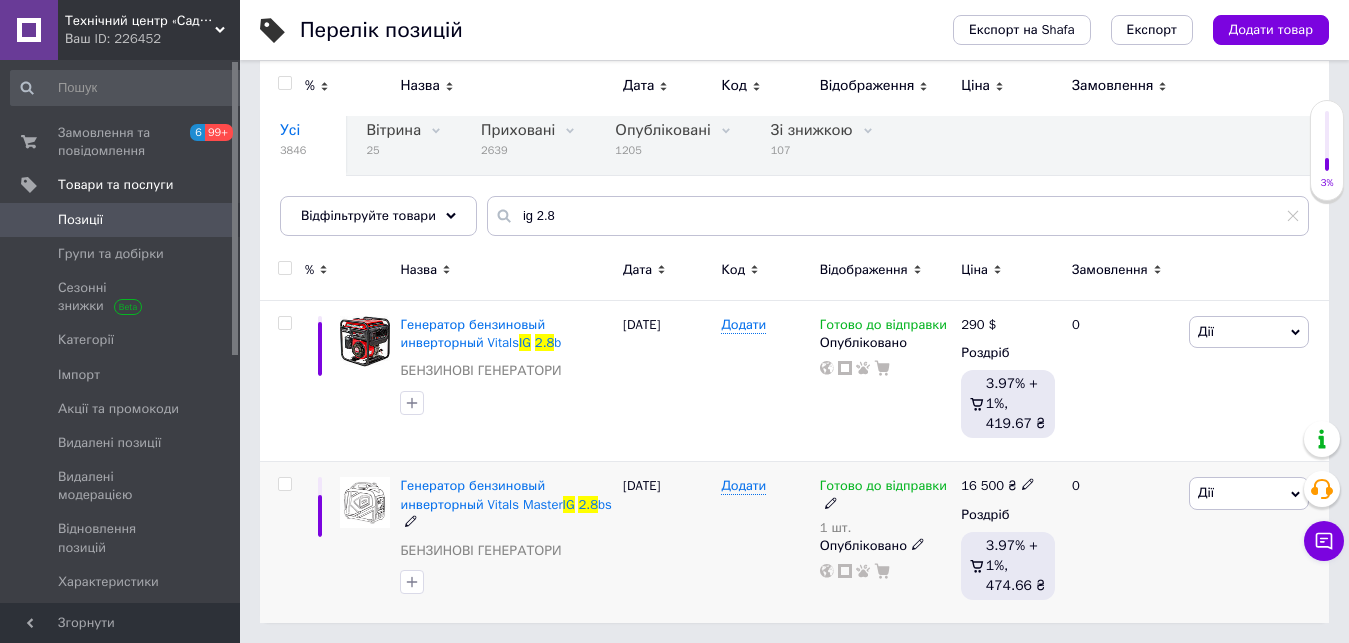 scroll, scrollTop: 101, scrollLeft: 0, axis: vertical 